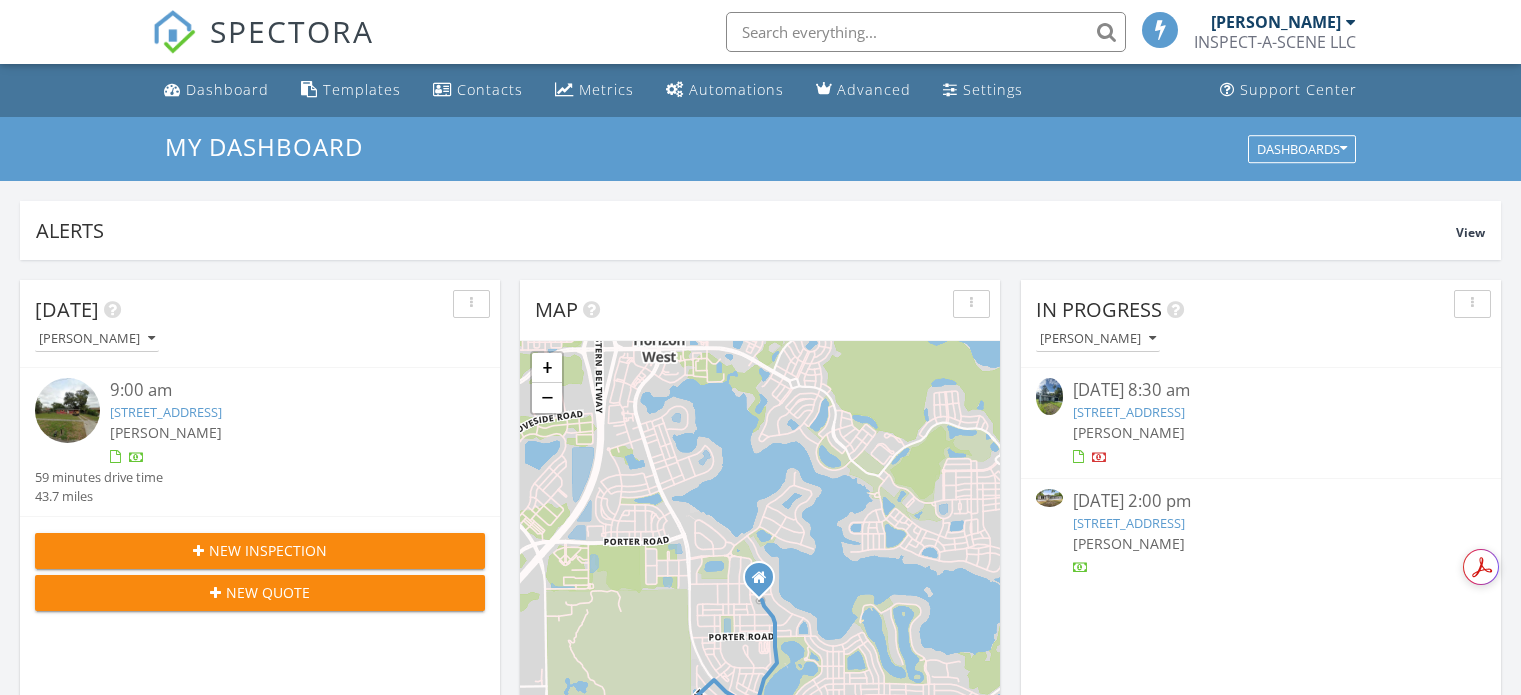 scroll, scrollTop: 0, scrollLeft: 0, axis: both 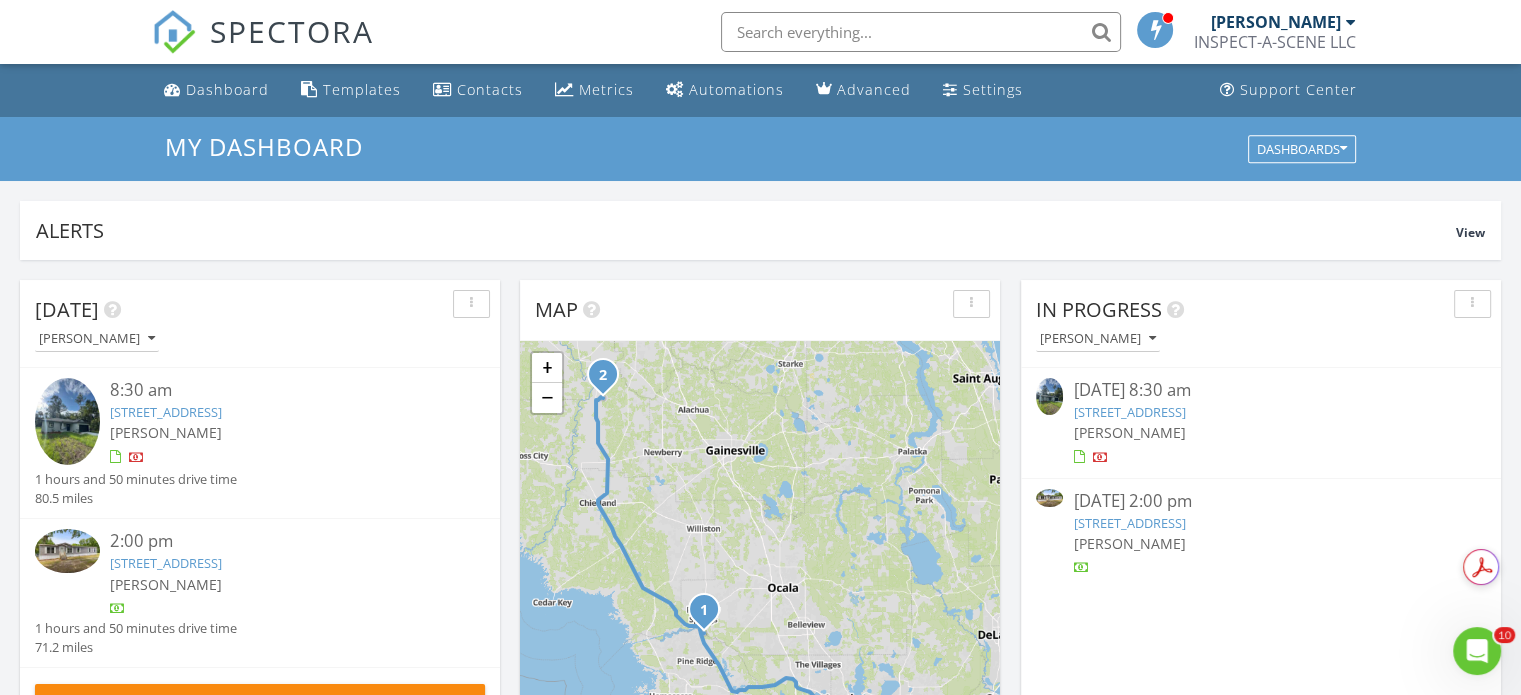 click on "6269 NW 18th Terrace, Bell, FL 32619" at bounding box center (166, 563) 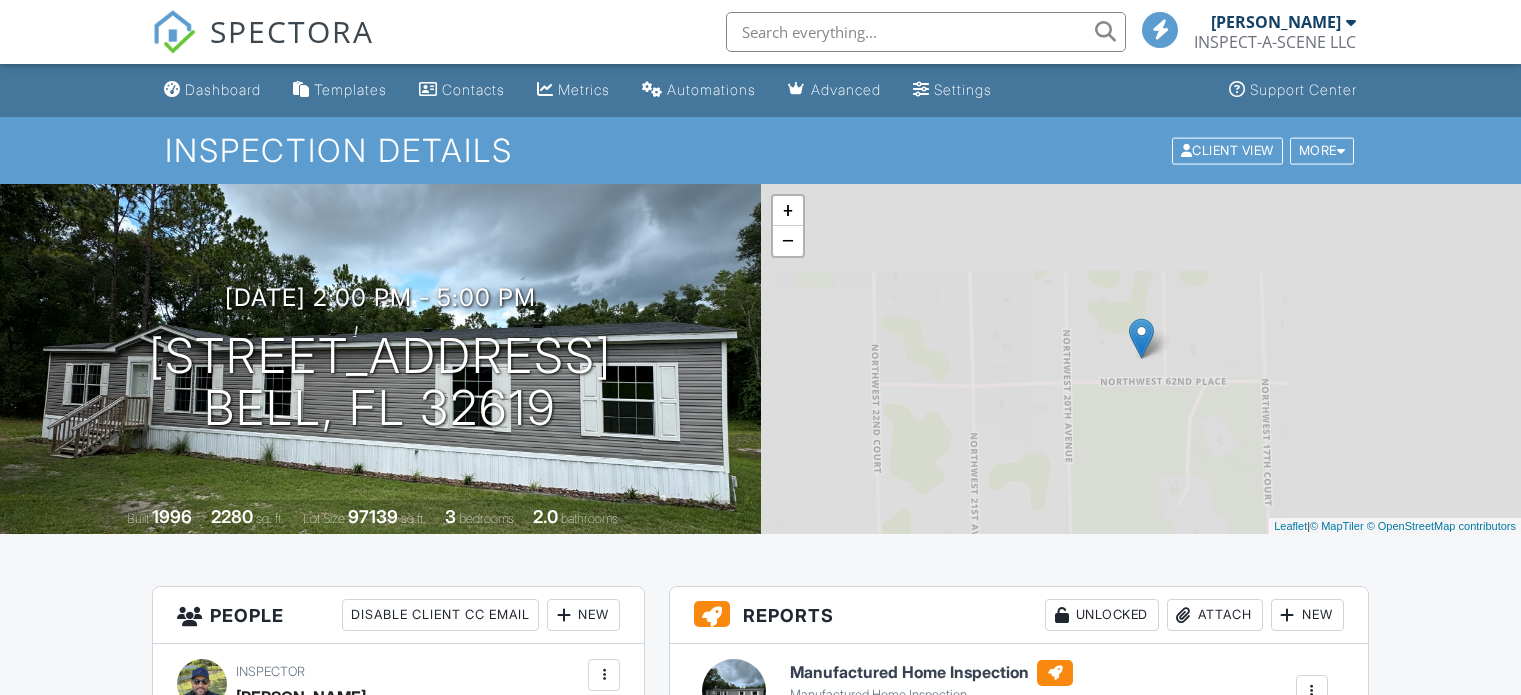 scroll, scrollTop: 0, scrollLeft: 0, axis: both 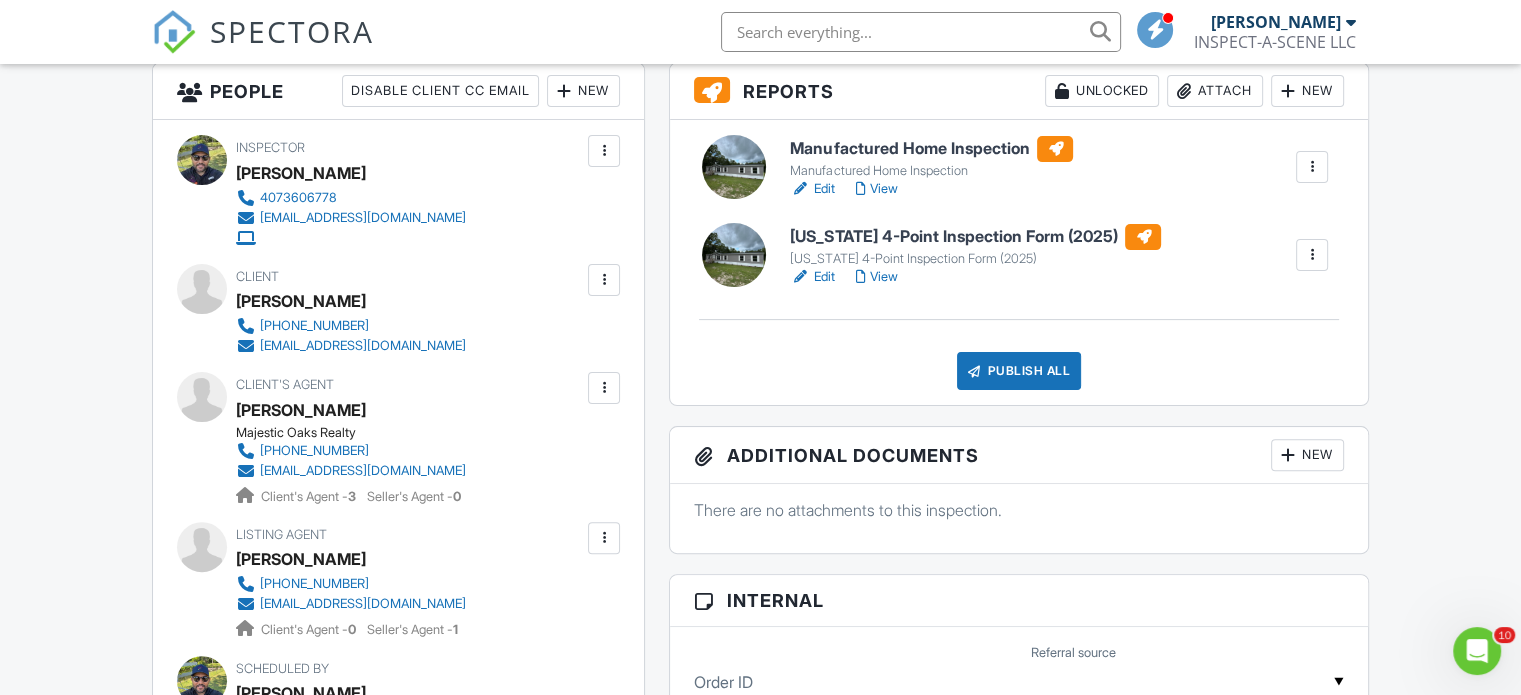 click on "View" at bounding box center [876, 189] 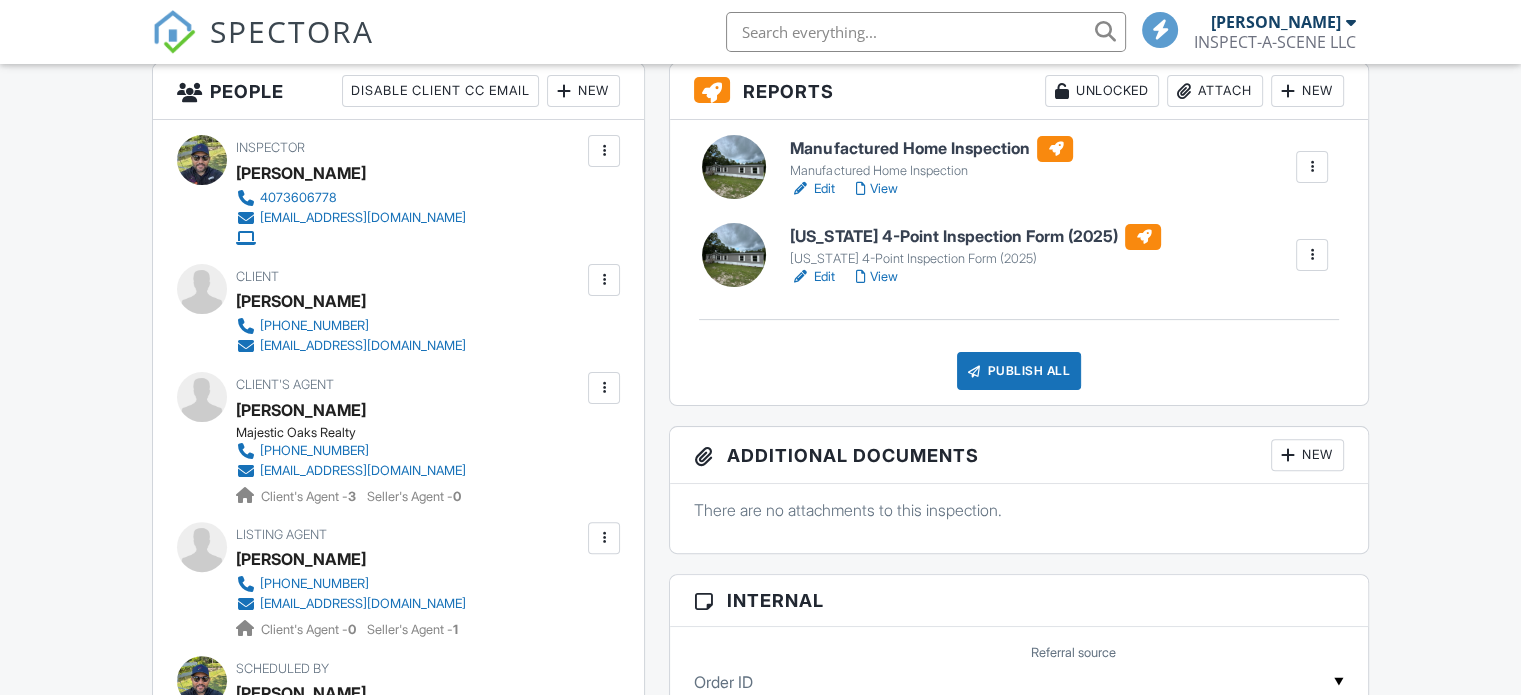 scroll, scrollTop: 524, scrollLeft: 0, axis: vertical 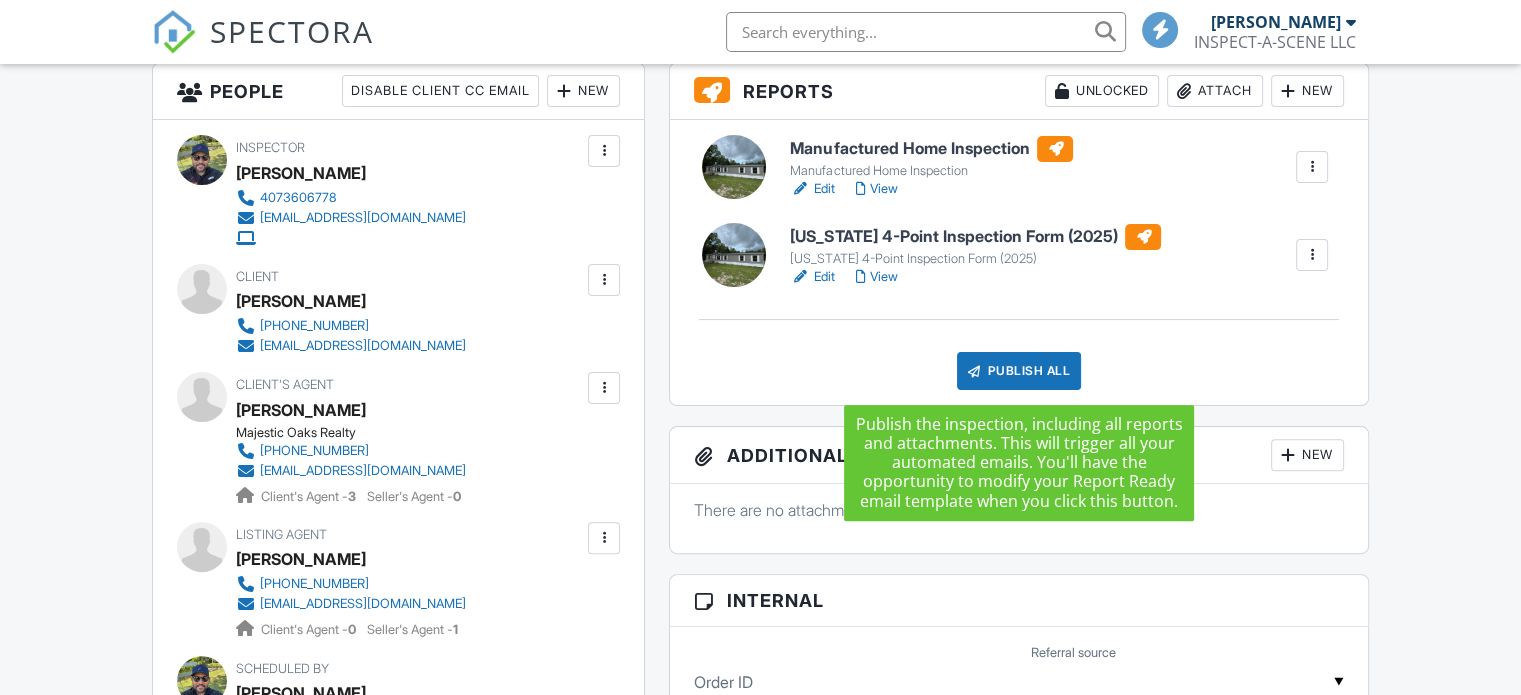 click on "Publish All" at bounding box center [1019, 371] 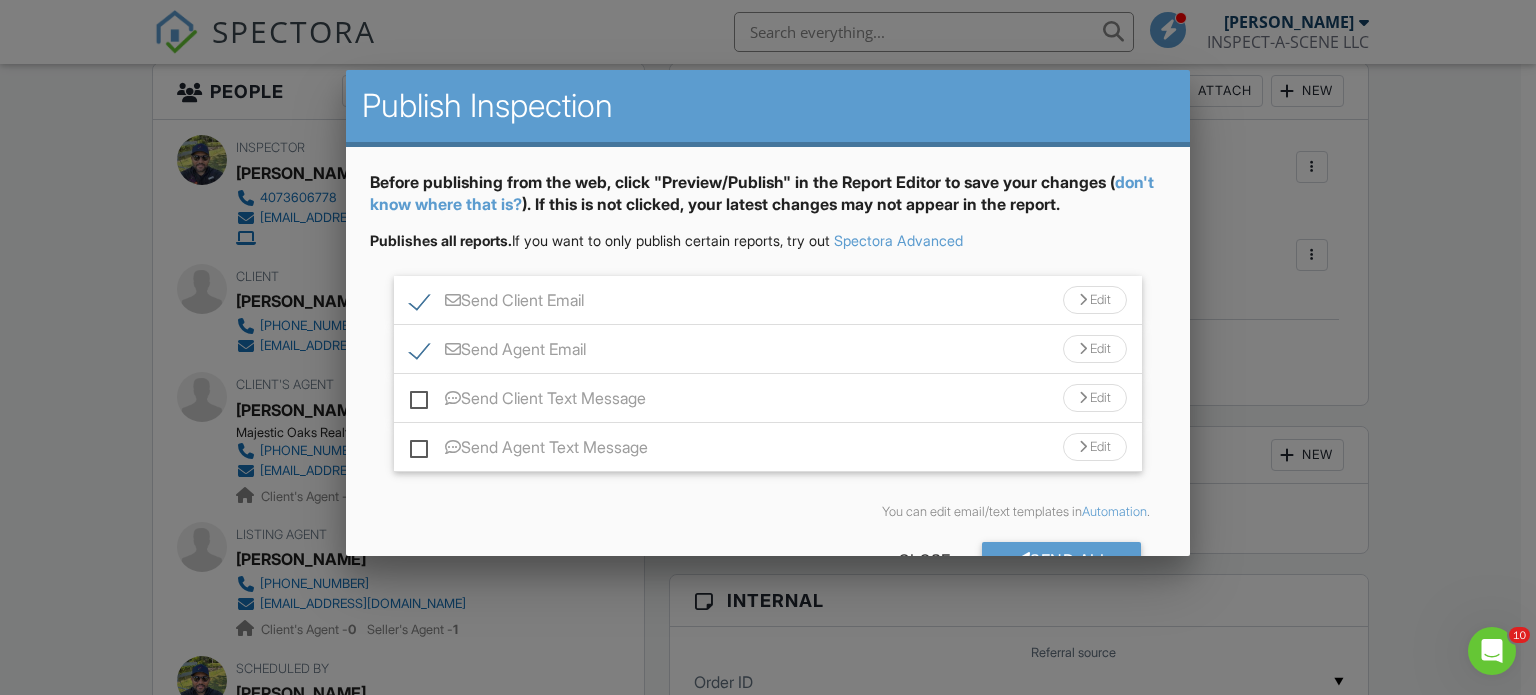 scroll, scrollTop: 0, scrollLeft: 0, axis: both 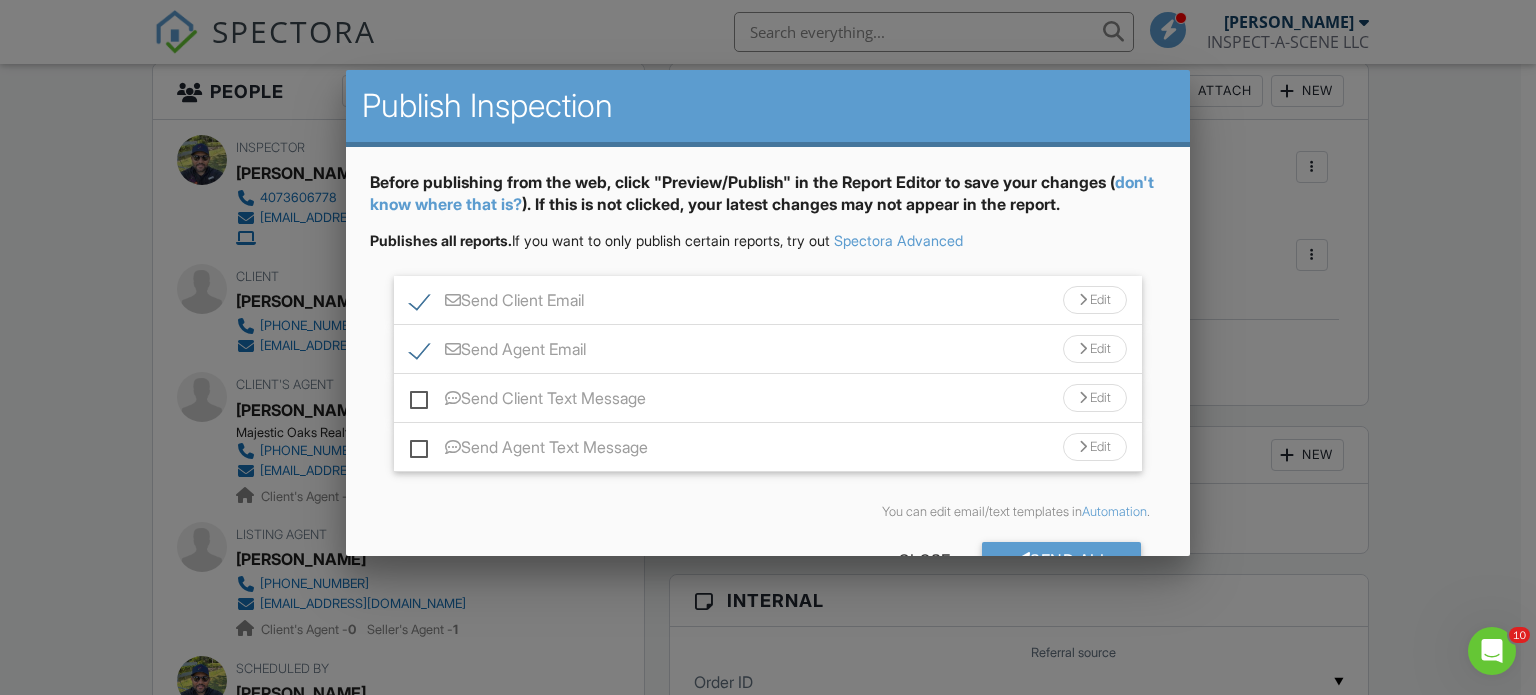 click on "Send Client Text Message" at bounding box center (528, 401) 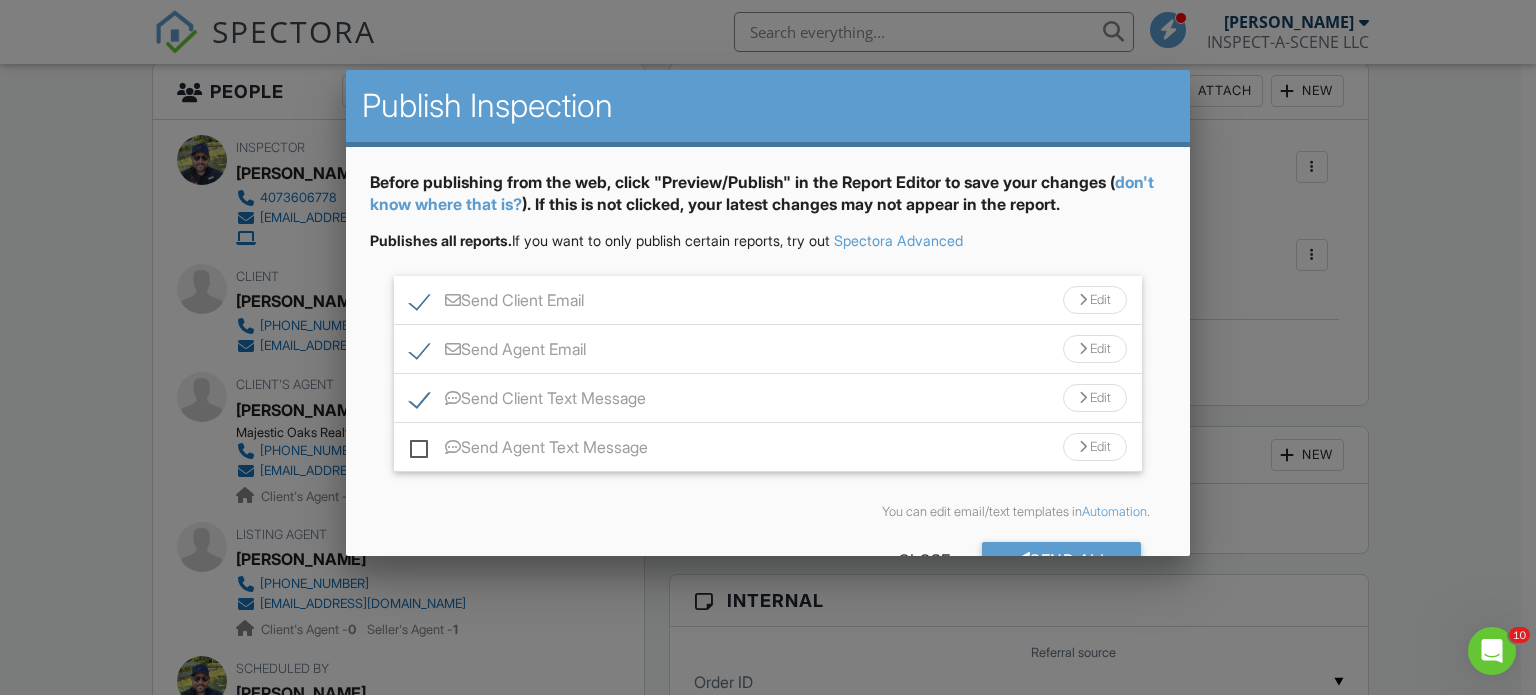 click on "Send Agent Text Message" at bounding box center (529, 450) 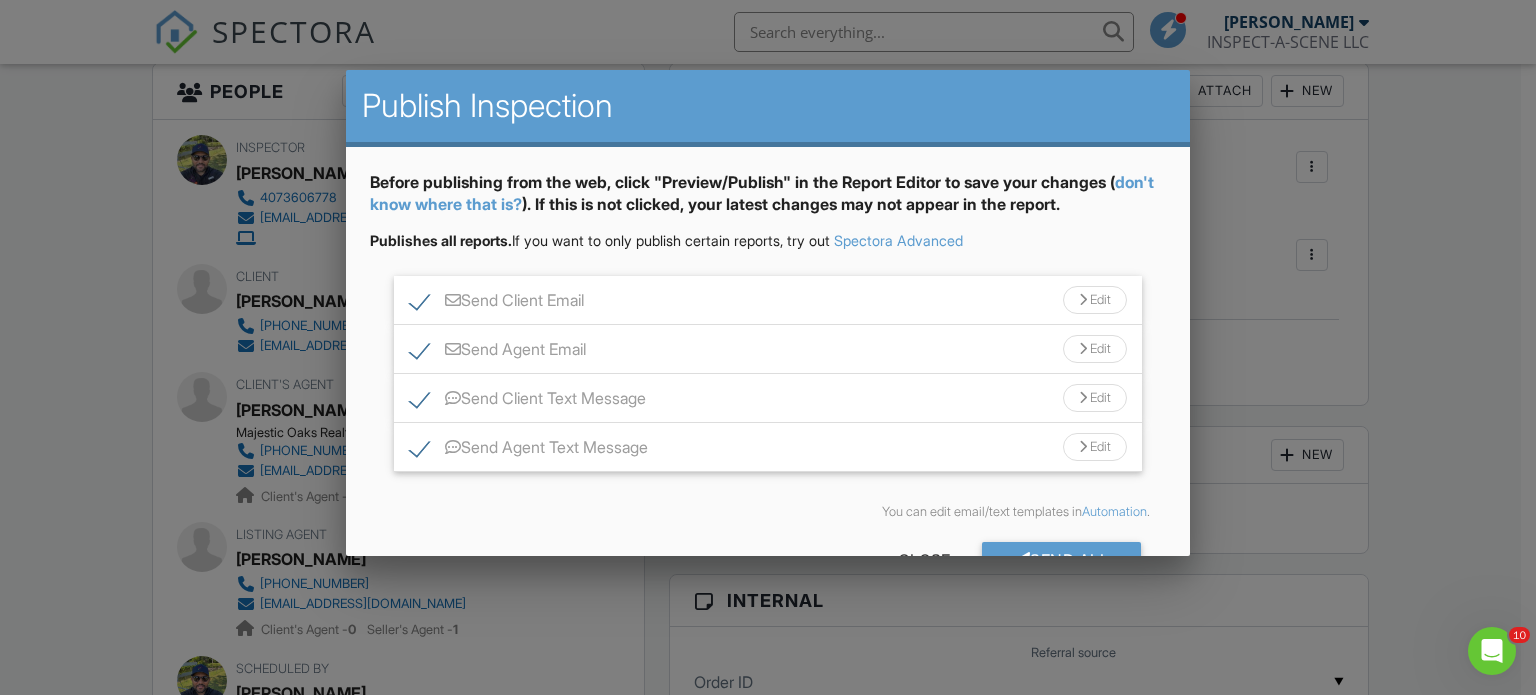 scroll, scrollTop: 59, scrollLeft: 0, axis: vertical 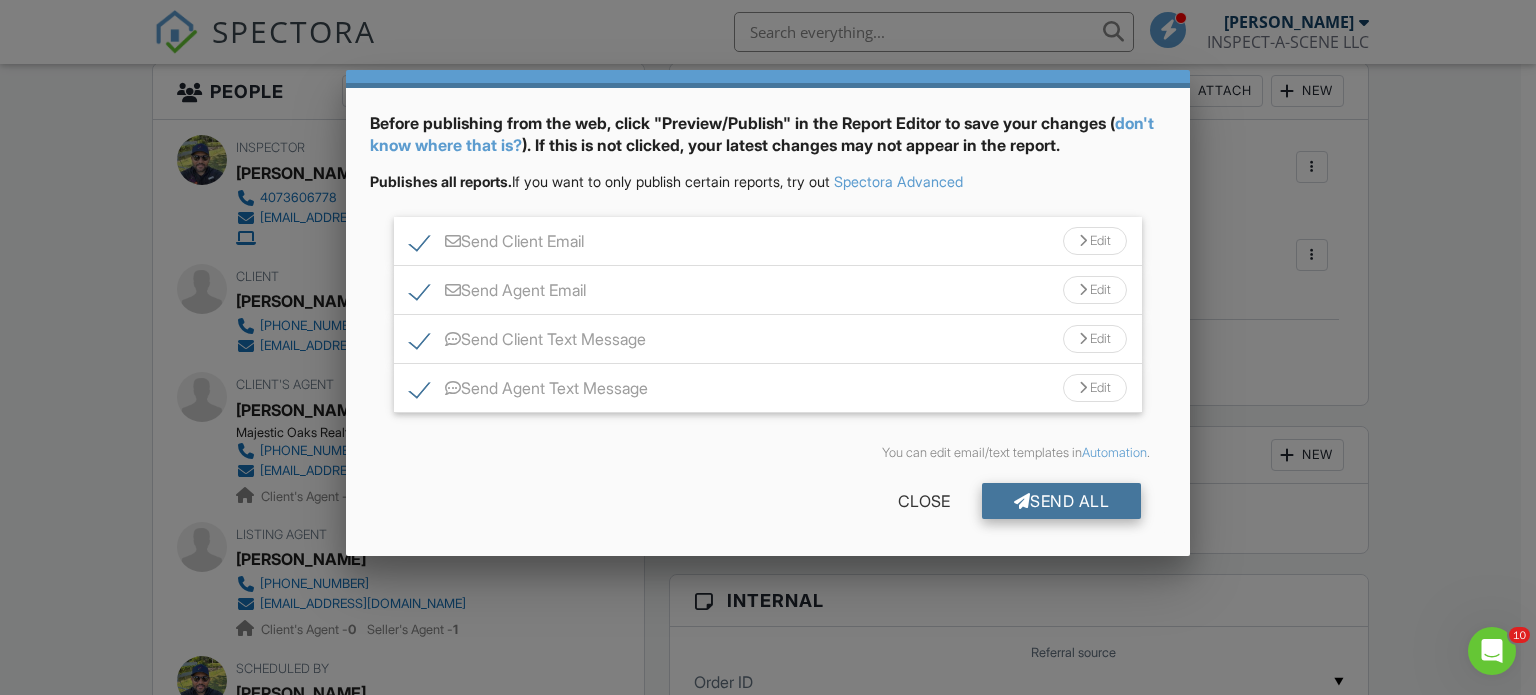 click on "Send All" at bounding box center [1062, 501] 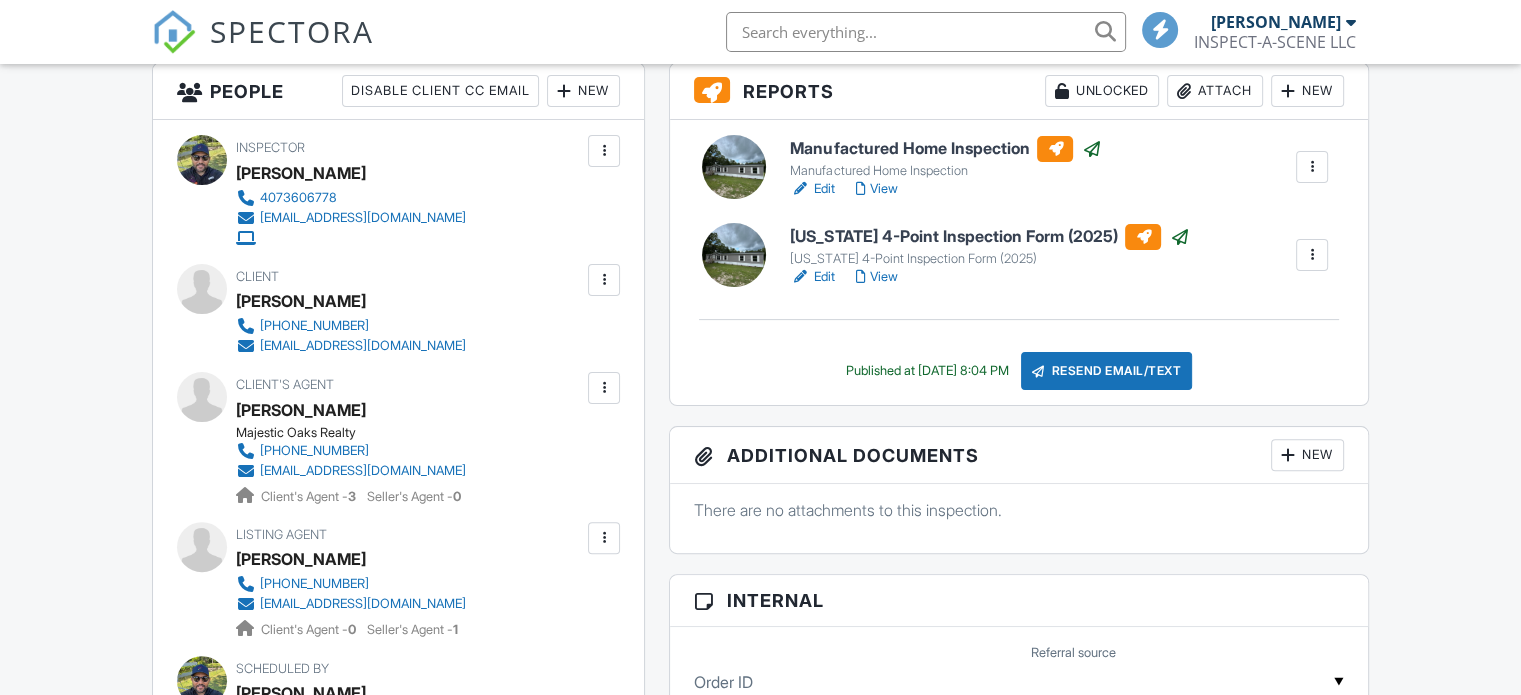 scroll, scrollTop: 524, scrollLeft: 0, axis: vertical 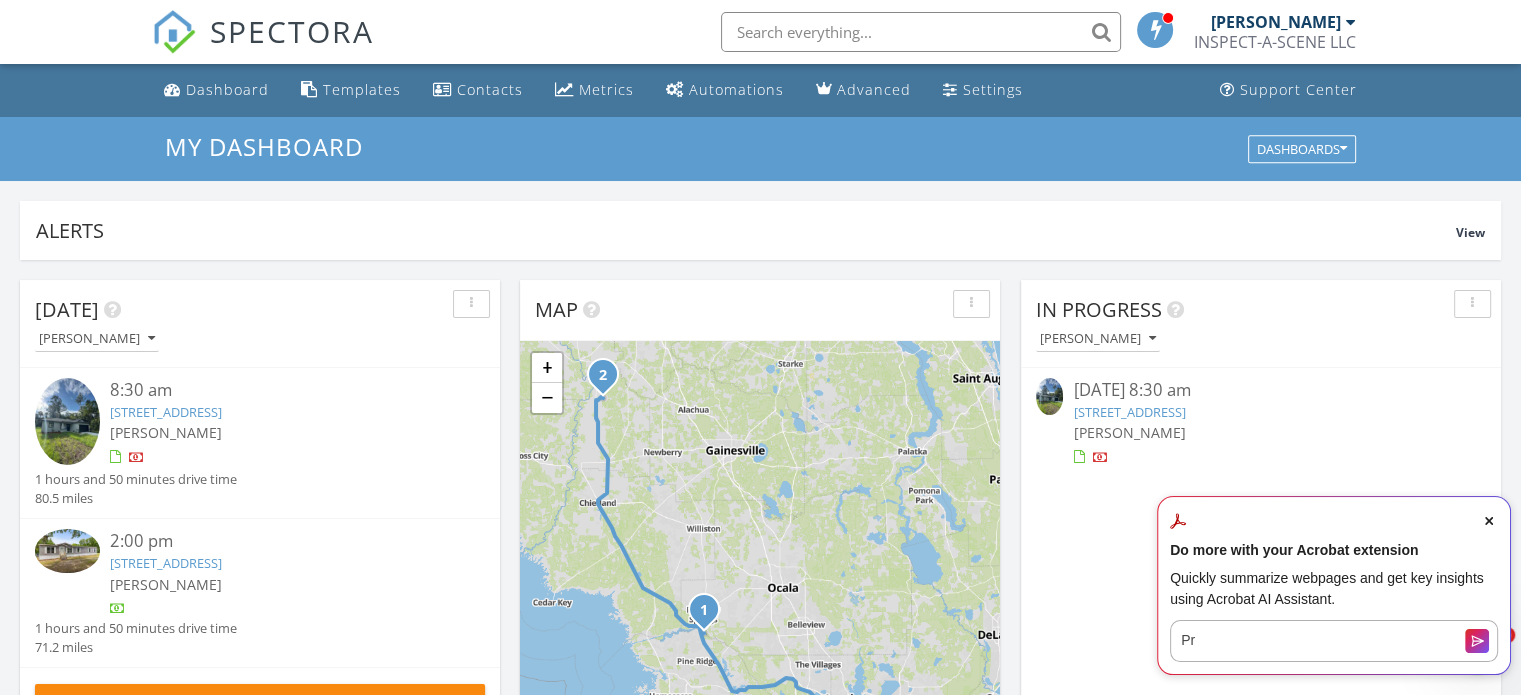 click on "[STREET_ADDRESS]" at bounding box center [166, 412] 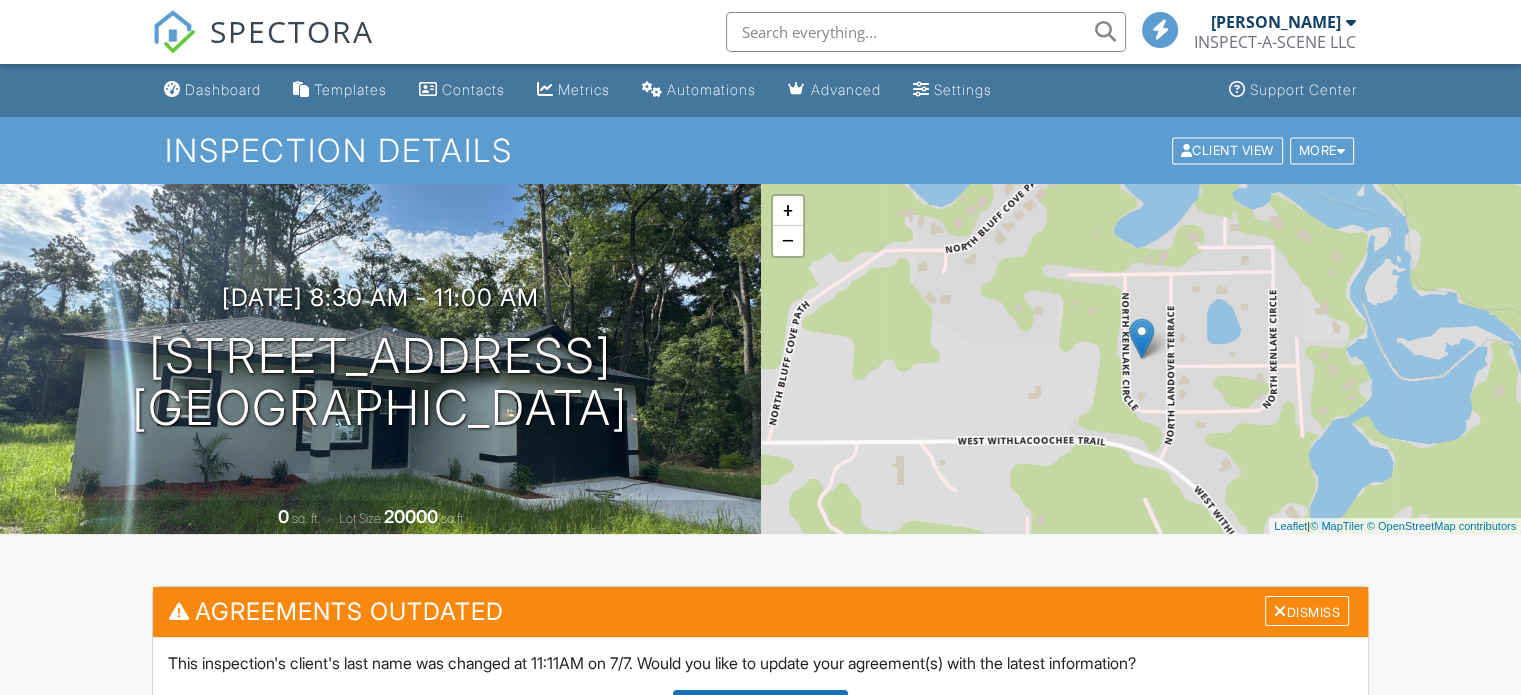 scroll, scrollTop: 367, scrollLeft: 0, axis: vertical 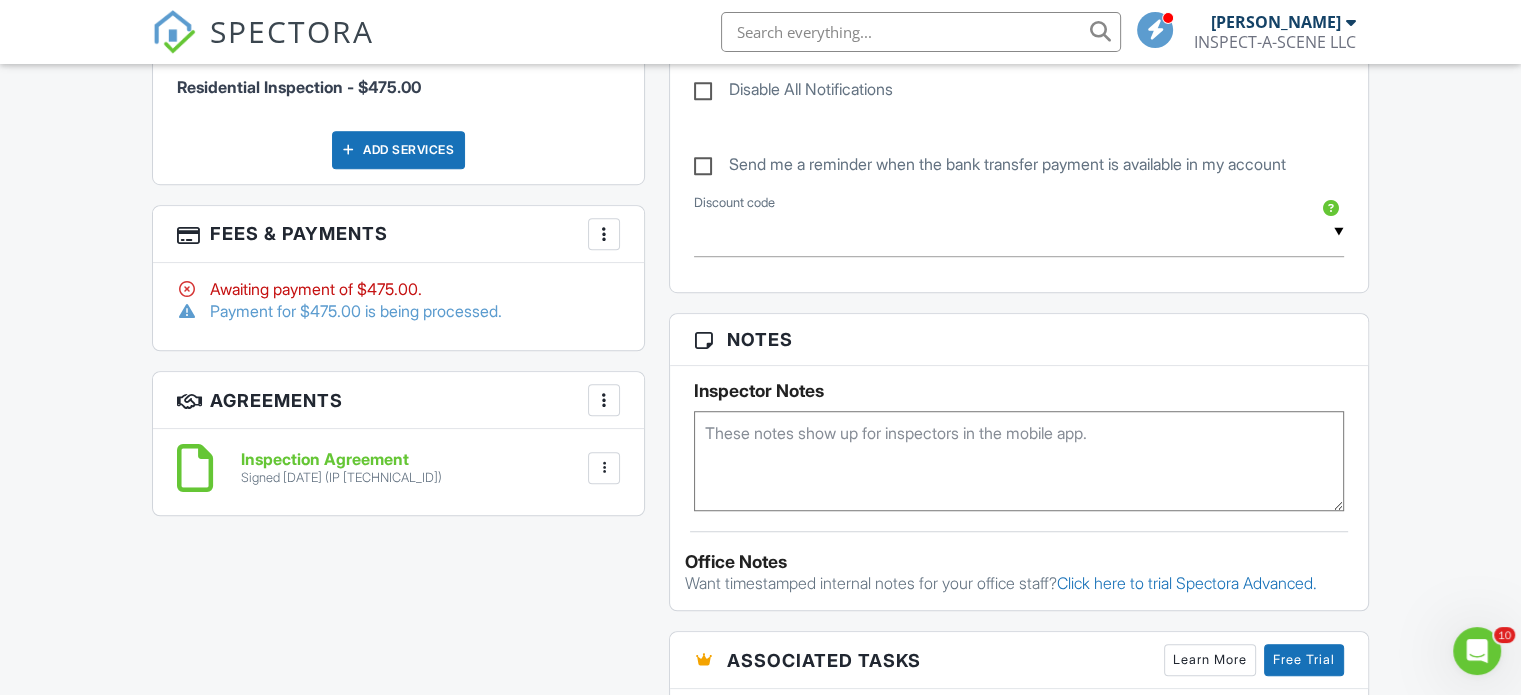 click at bounding box center (604, 234) 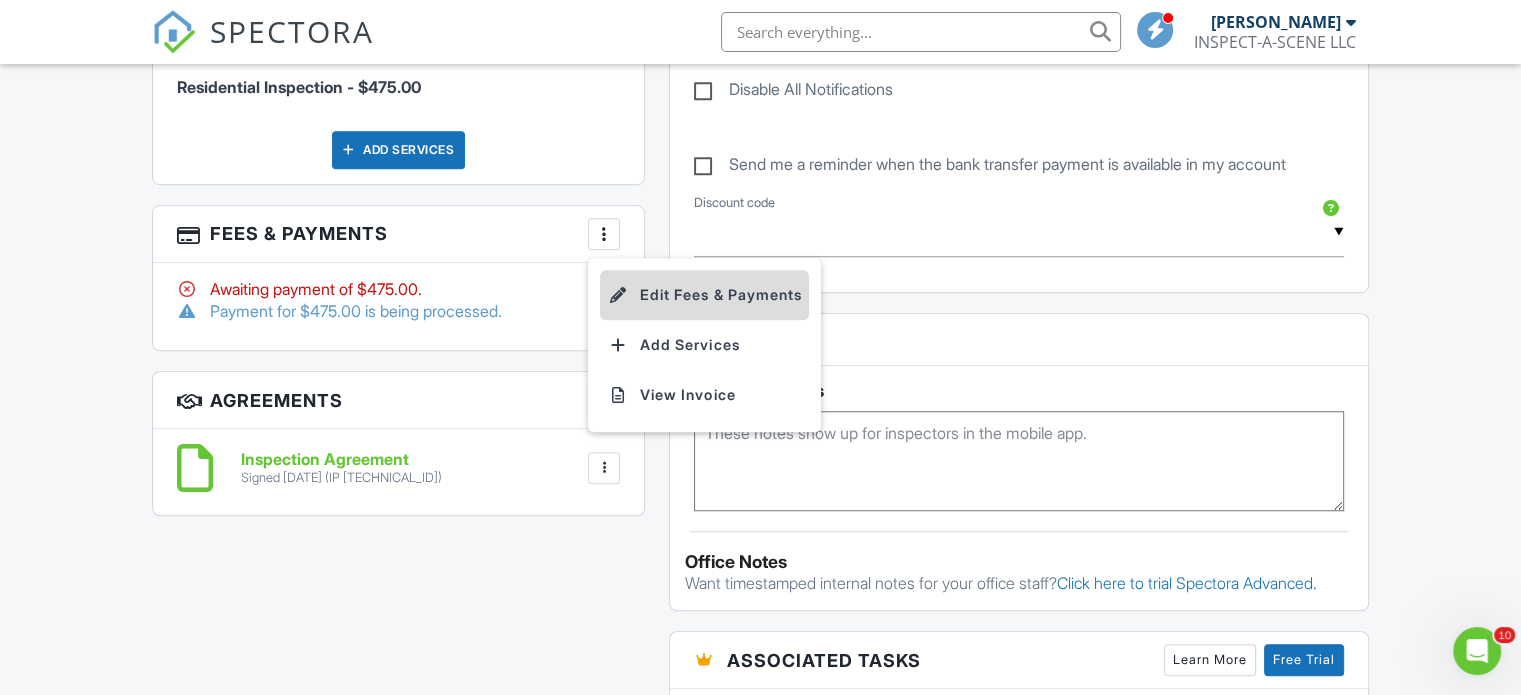 click on "Edit Fees & Payments" at bounding box center [704, 295] 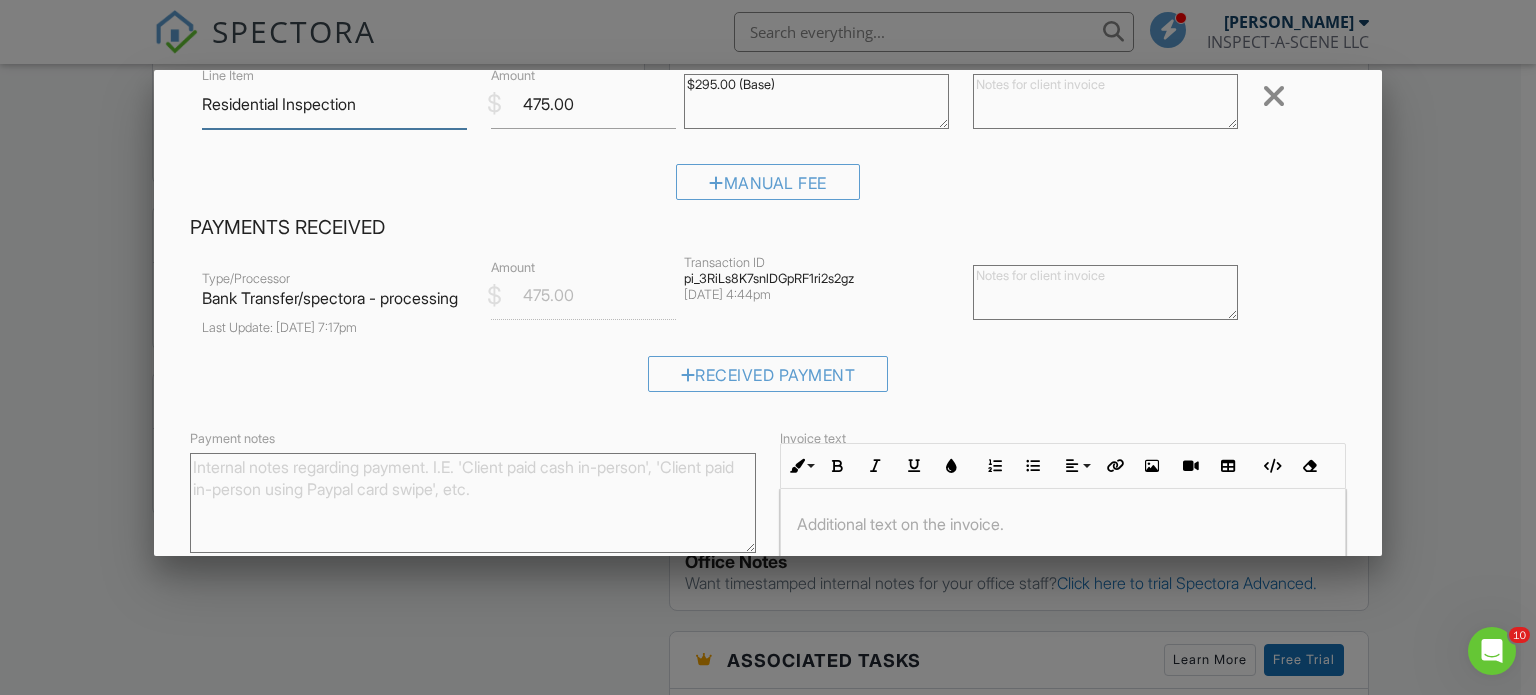 scroll, scrollTop: 176, scrollLeft: 0, axis: vertical 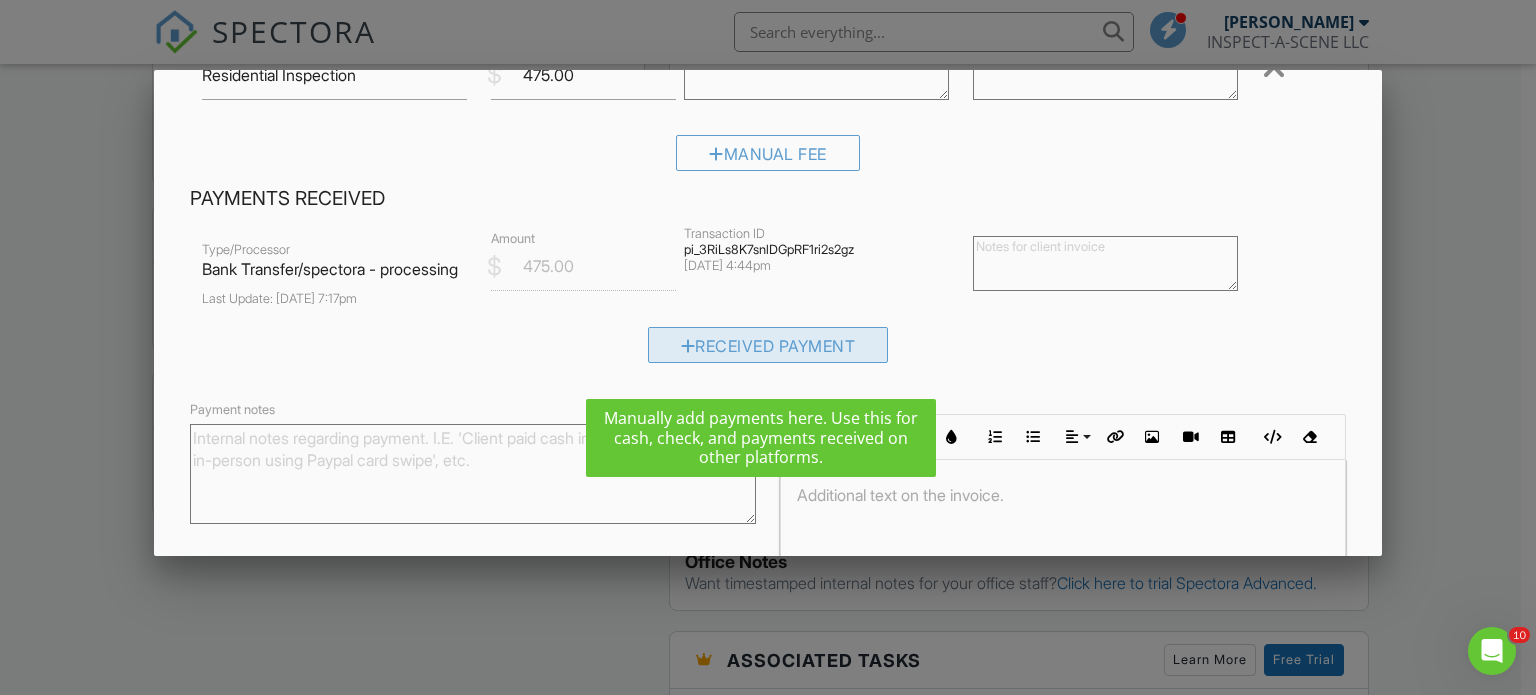 click on "Received Payment" at bounding box center [768, 345] 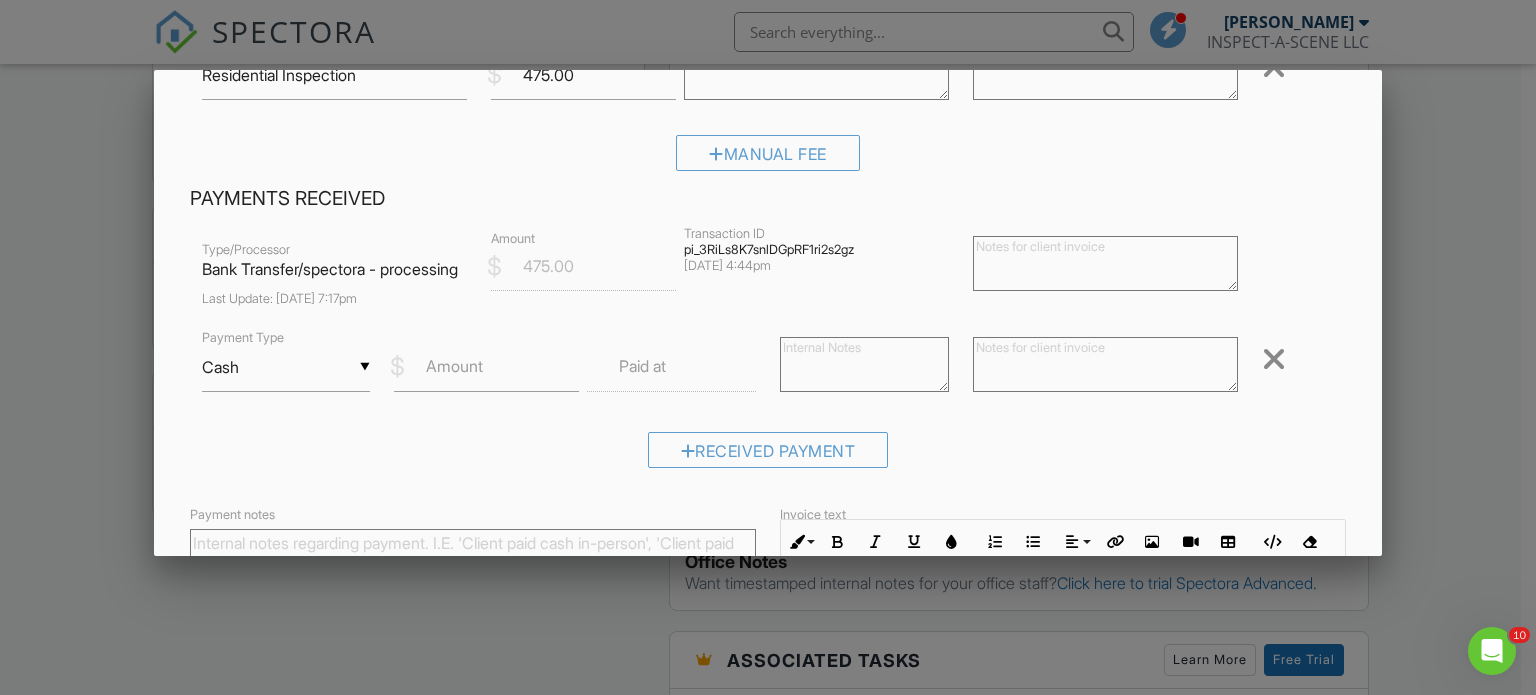 click on "Amount" at bounding box center (454, 366) 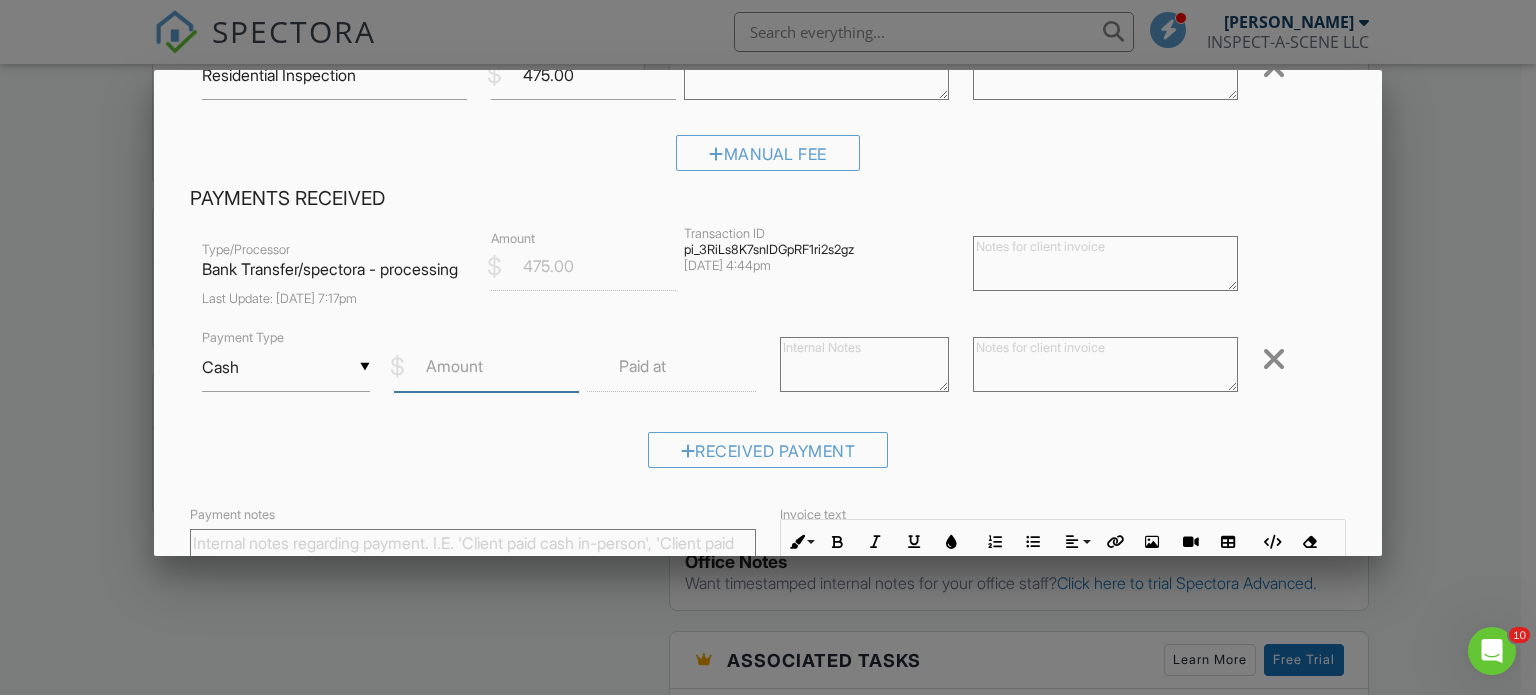 click on "Amount" at bounding box center [486, 367] 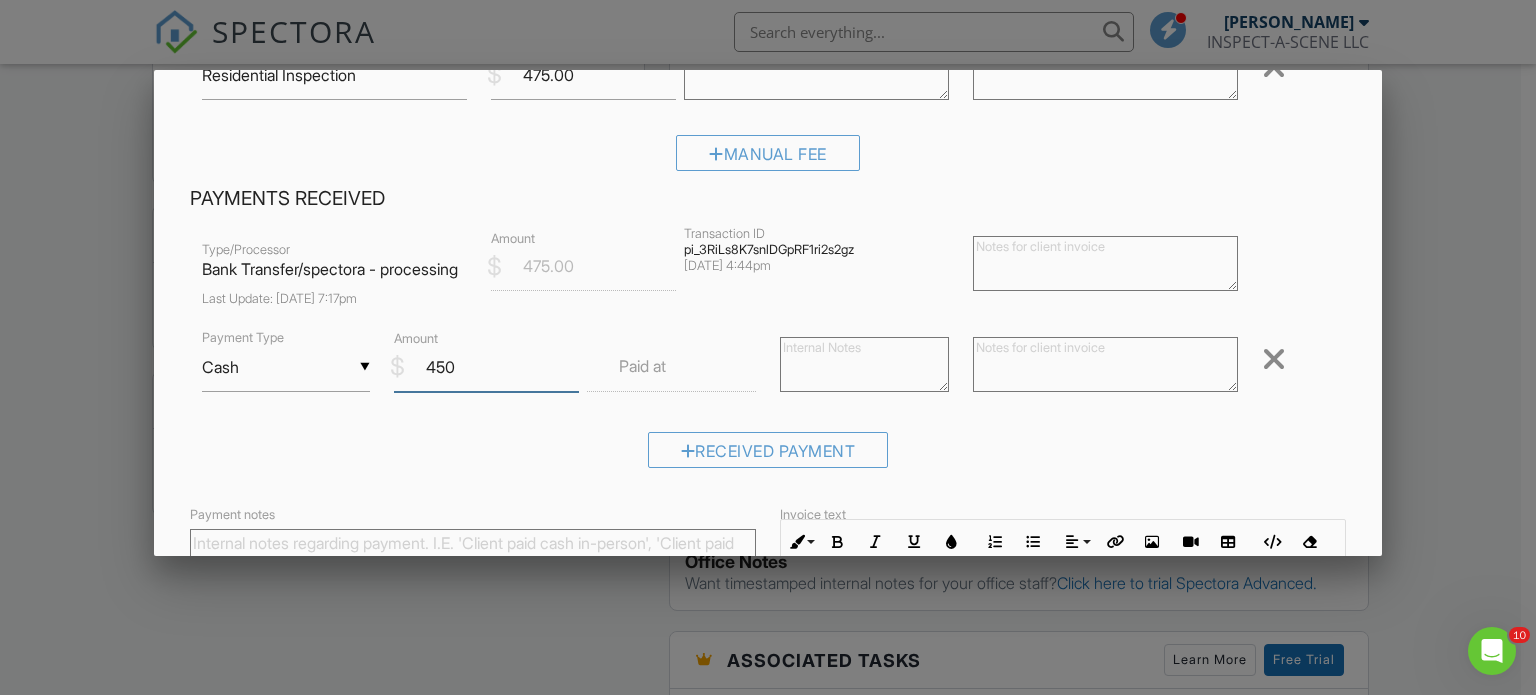 type on "450" 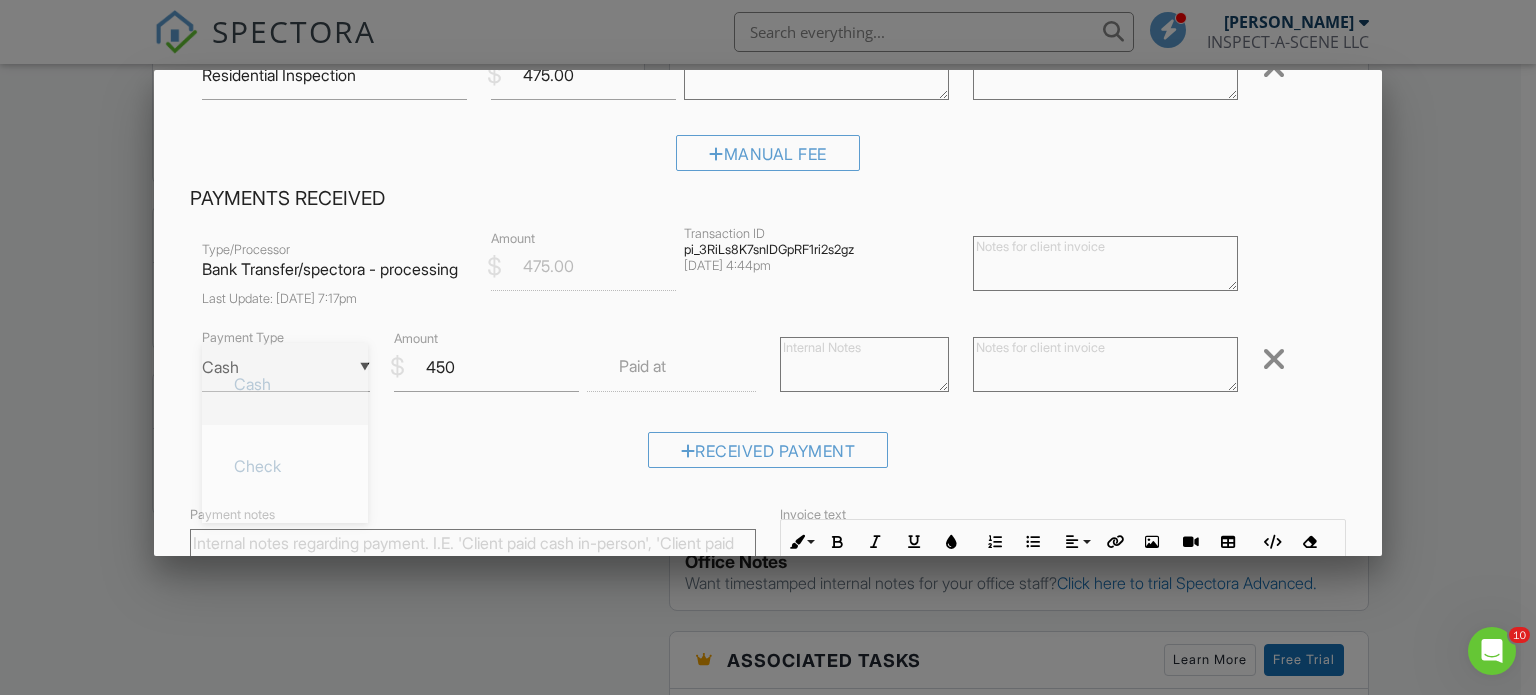 click on "▼ Cash Cash Check On-Site Card Other Cash
Check
On-Site Card
Other" at bounding box center [286, 367] 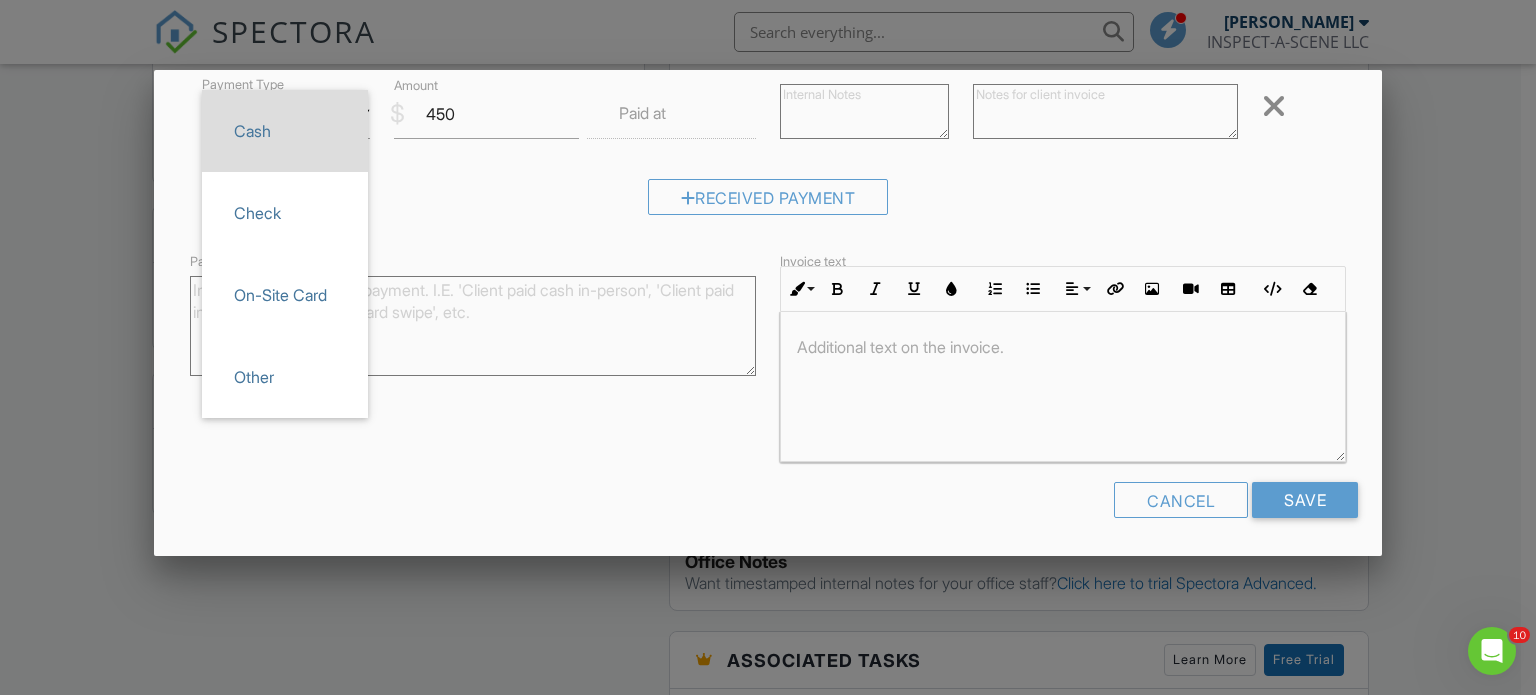 scroll, scrollTop: 423, scrollLeft: 0, axis: vertical 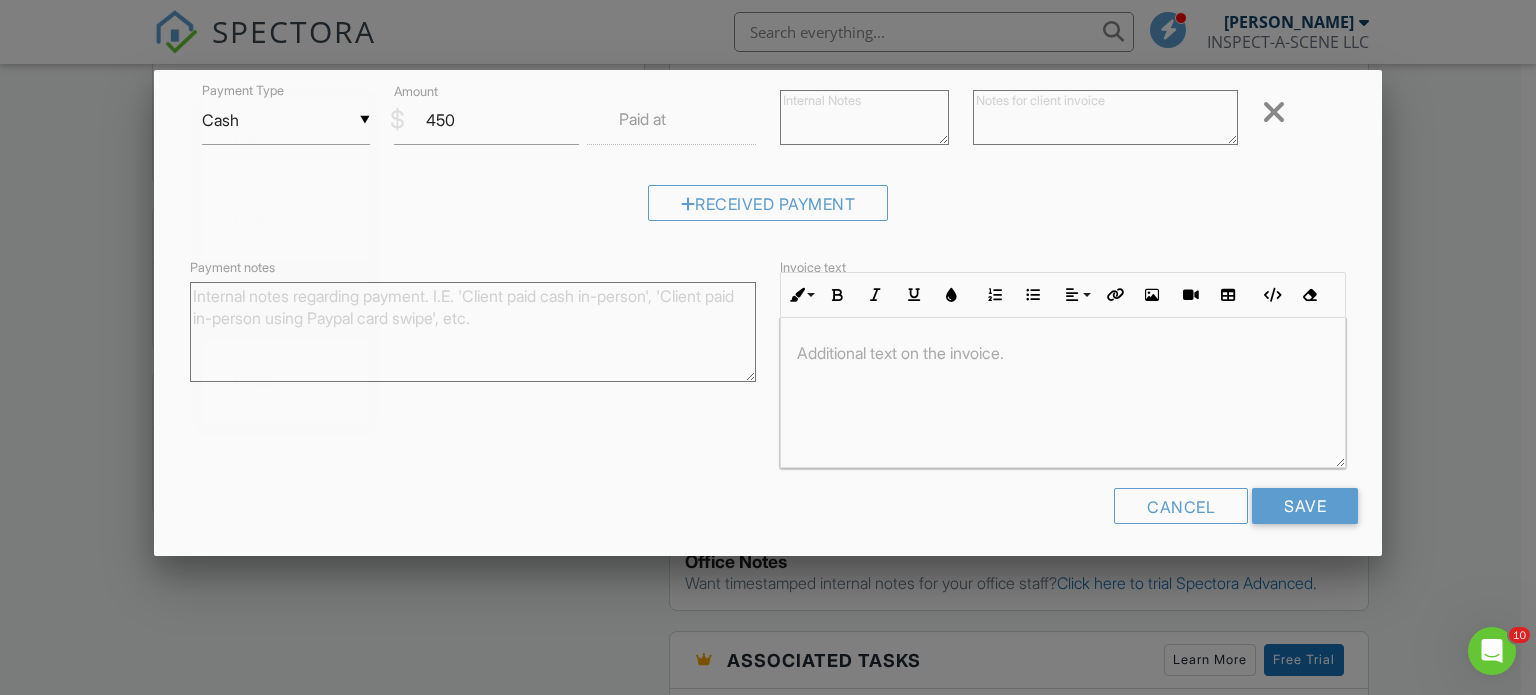 click on "On-Site Card" at bounding box center (285, 301) 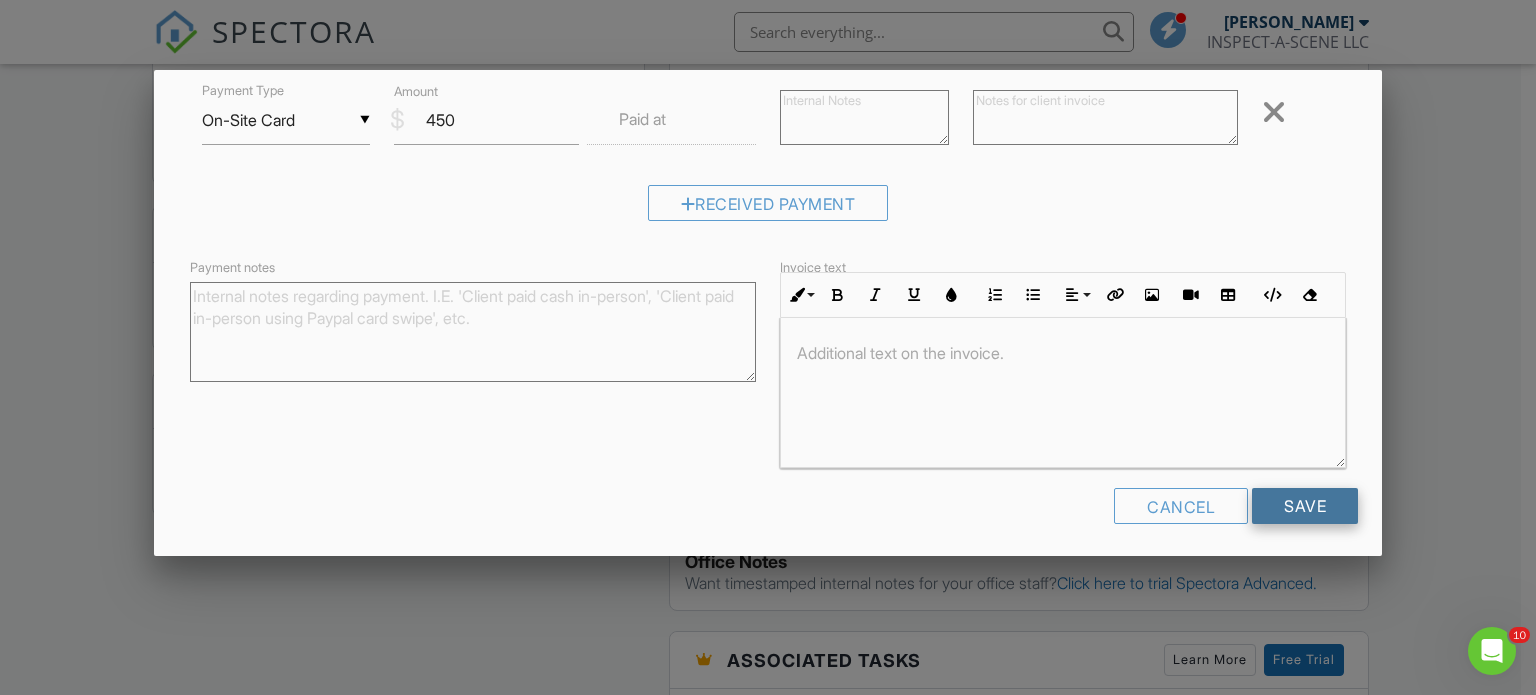 click on "Save" at bounding box center [1305, 506] 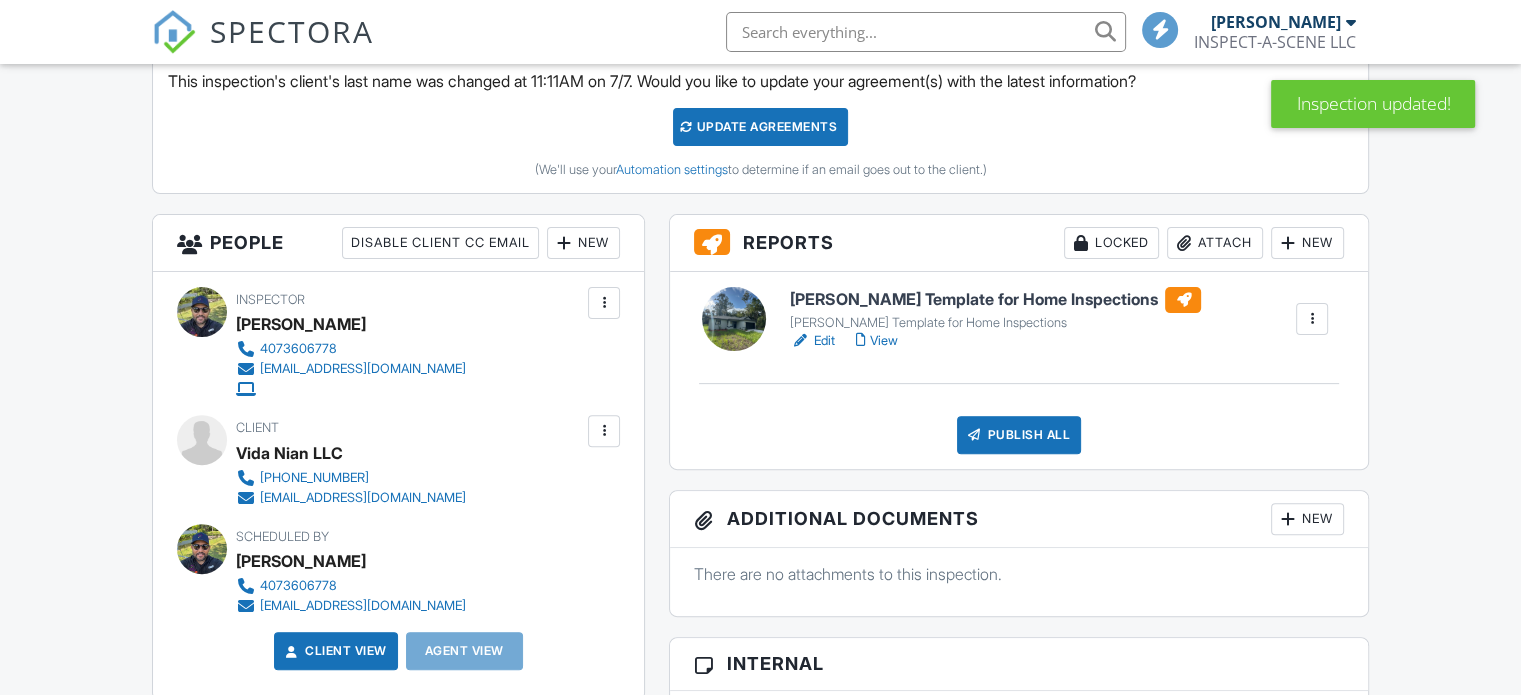 scroll, scrollTop: 1148, scrollLeft: 0, axis: vertical 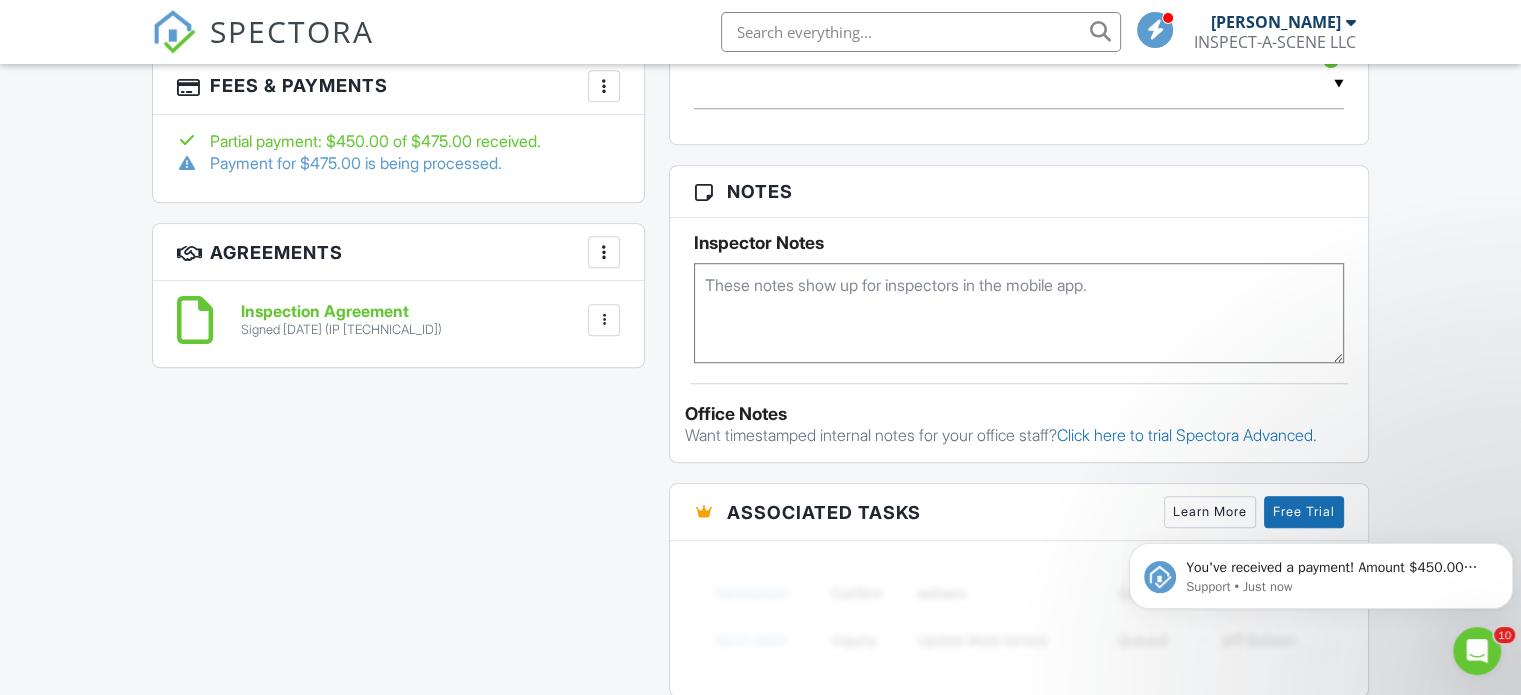 click at bounding box center [604, 86] 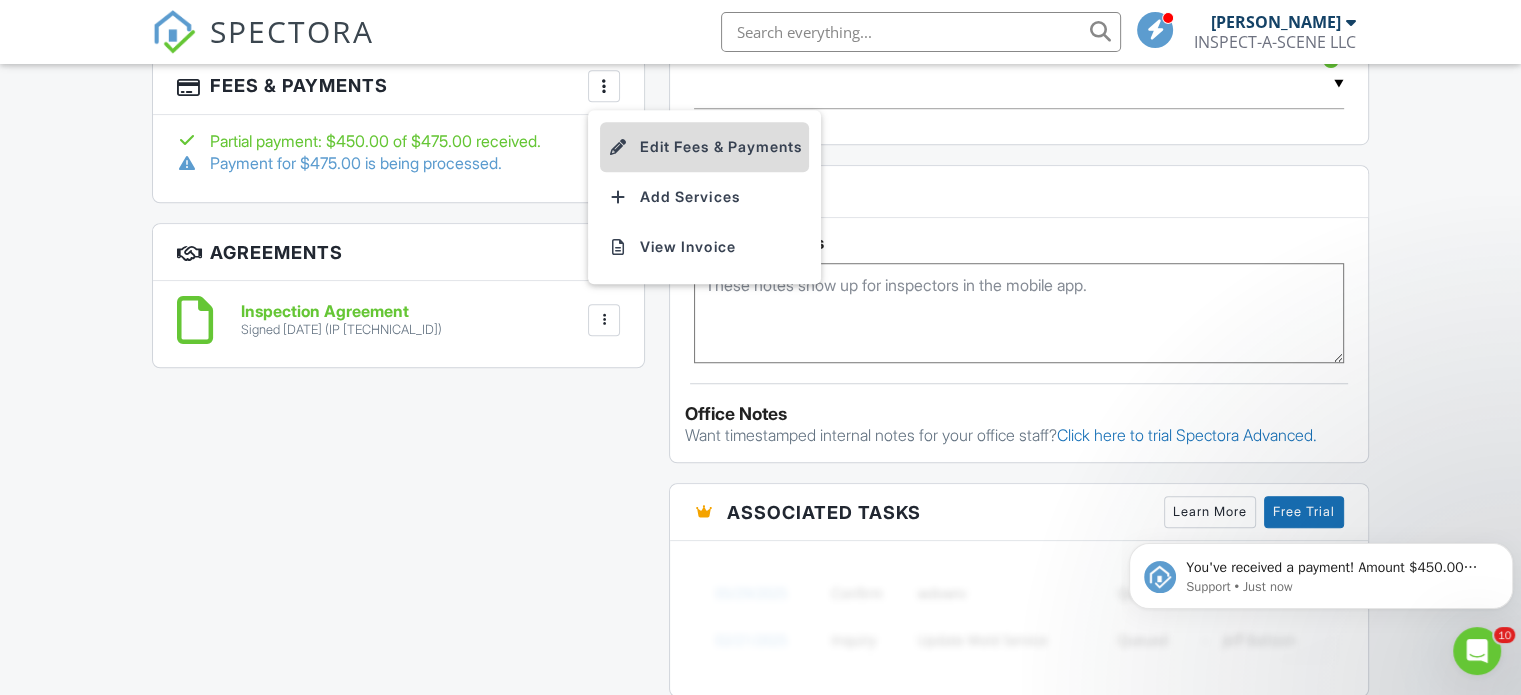 click on "Edit Fees & Payments" at bounding box center (704, 147) 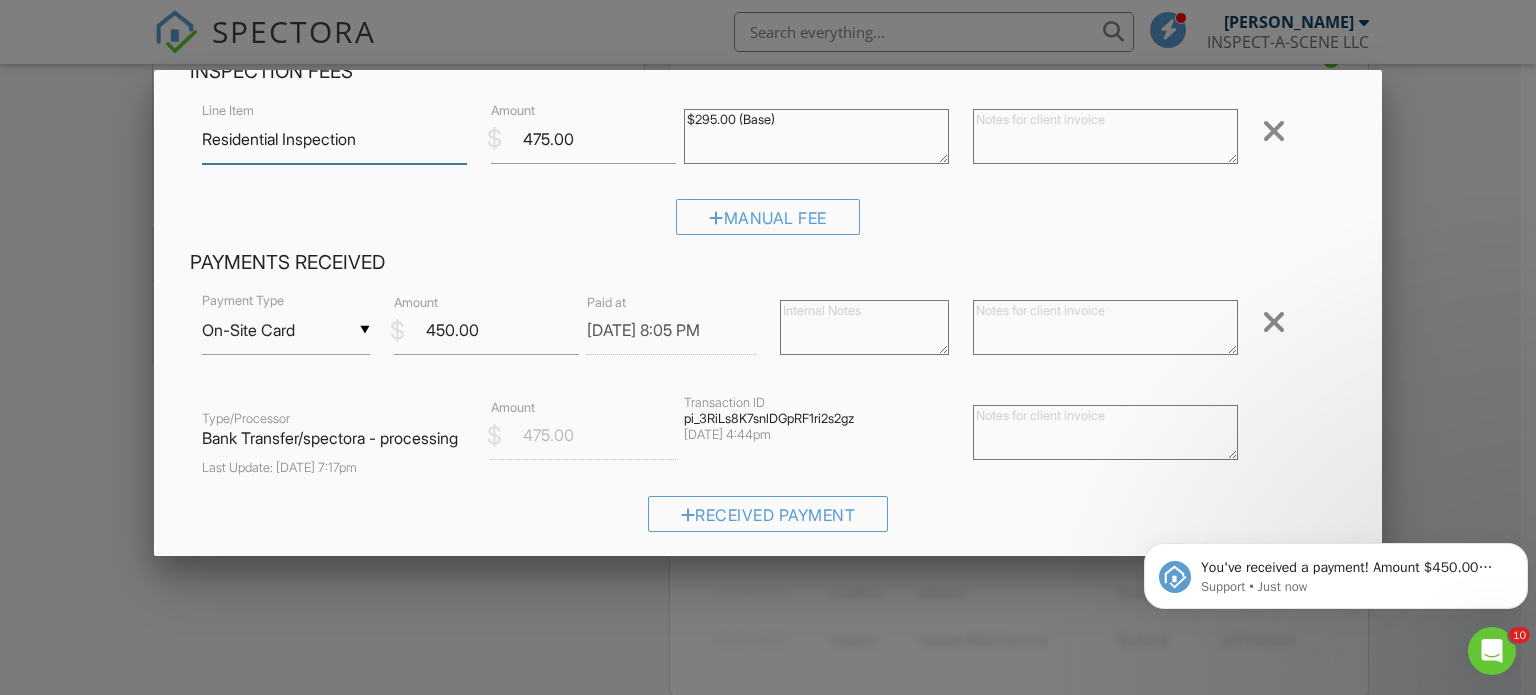scroll, scrollTop: 114, scrollLeft: 0, axis: vertical 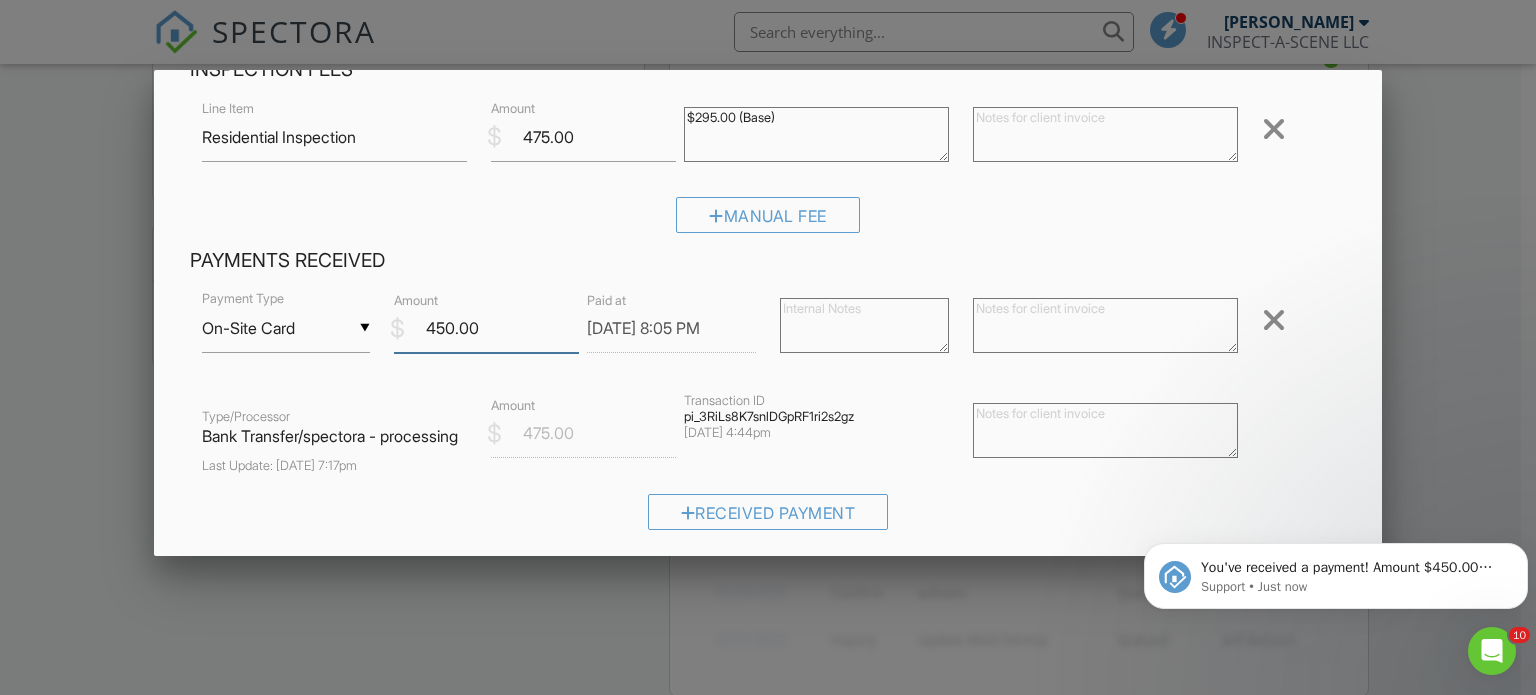click on "450.00" at bounding box center [486, 328] 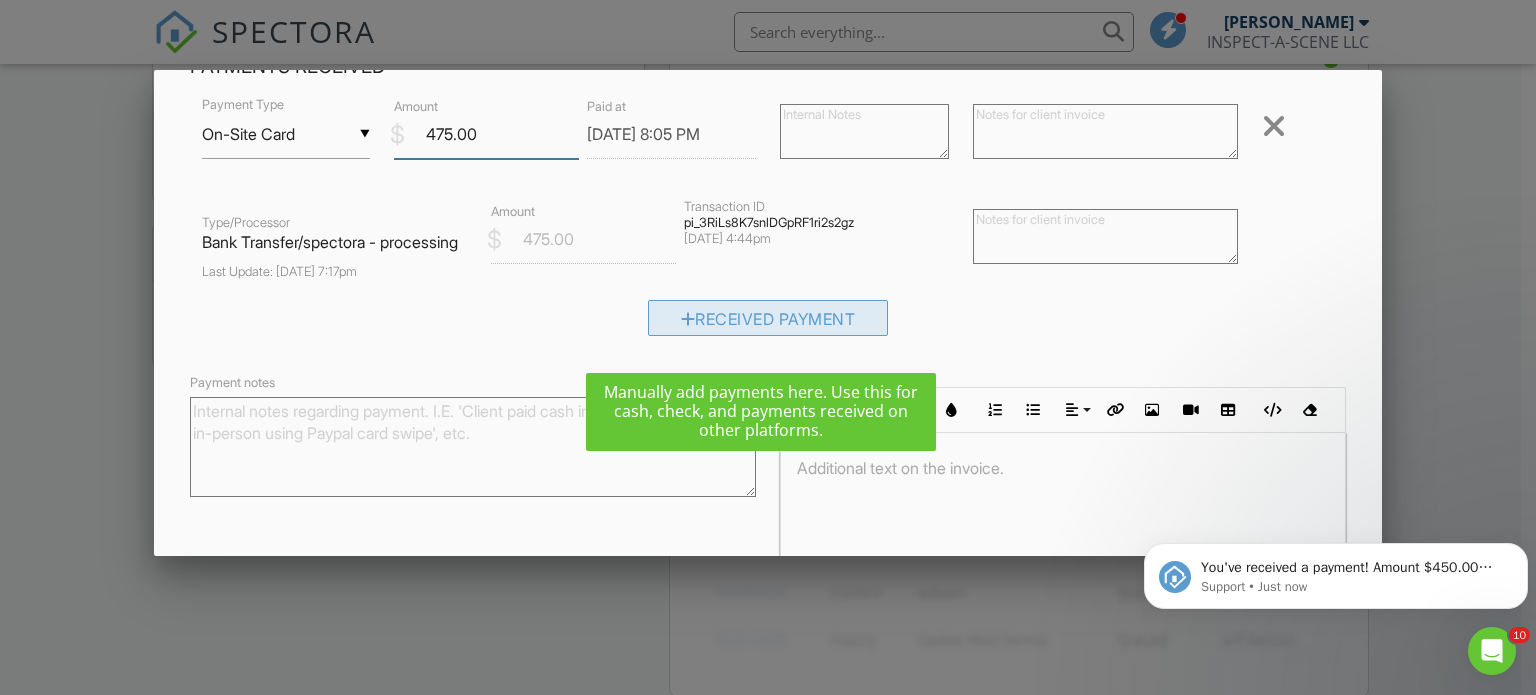 scroll, scrollTop: 451, scrollLeft: 0, axis: vertical 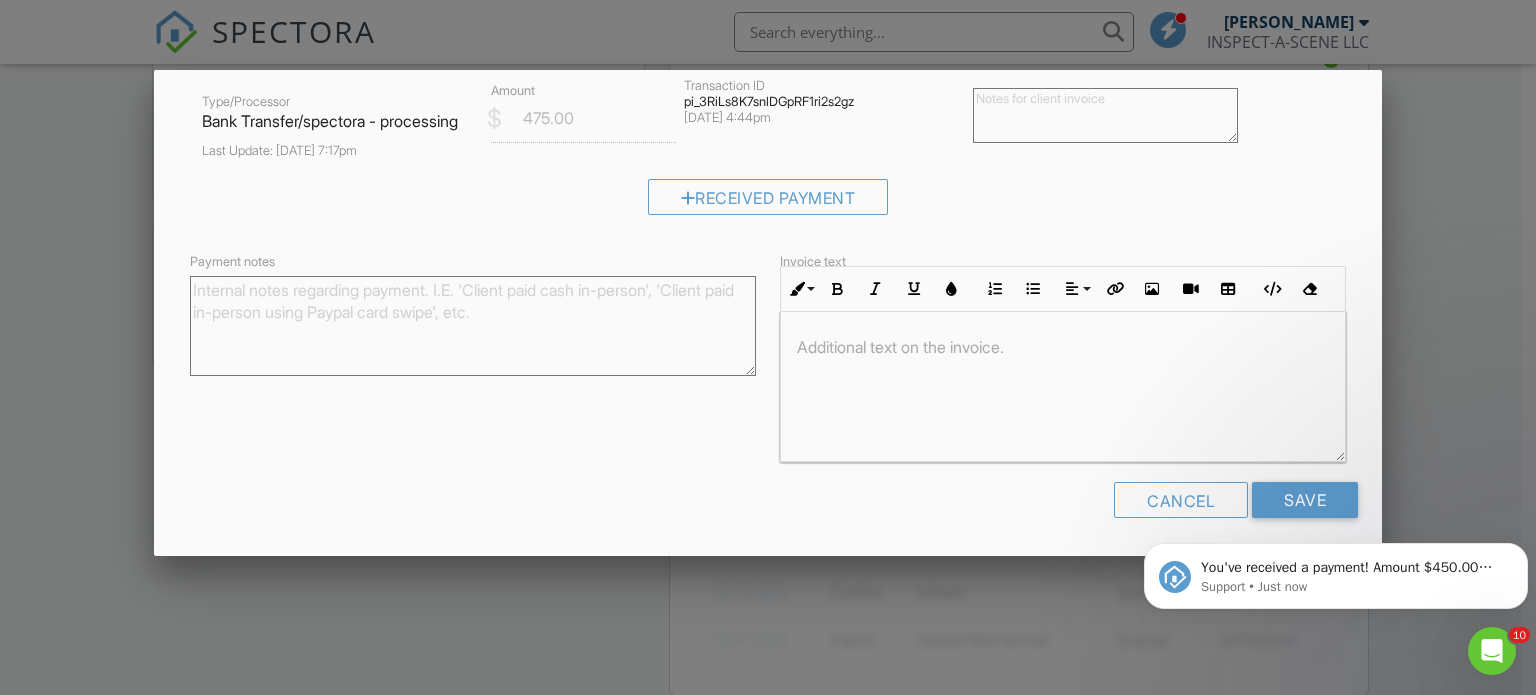 type on "475.00" 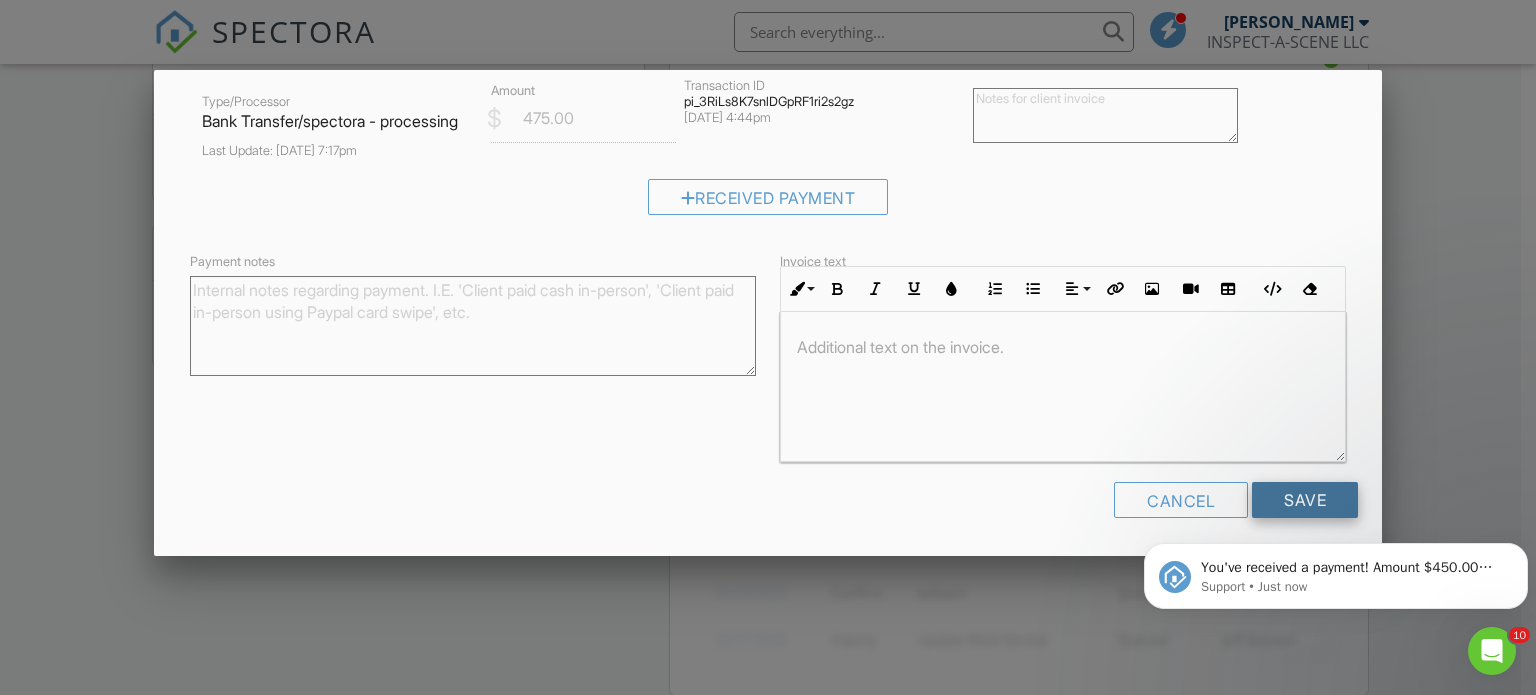 click on "Save" at bounding box center (1305, 500) 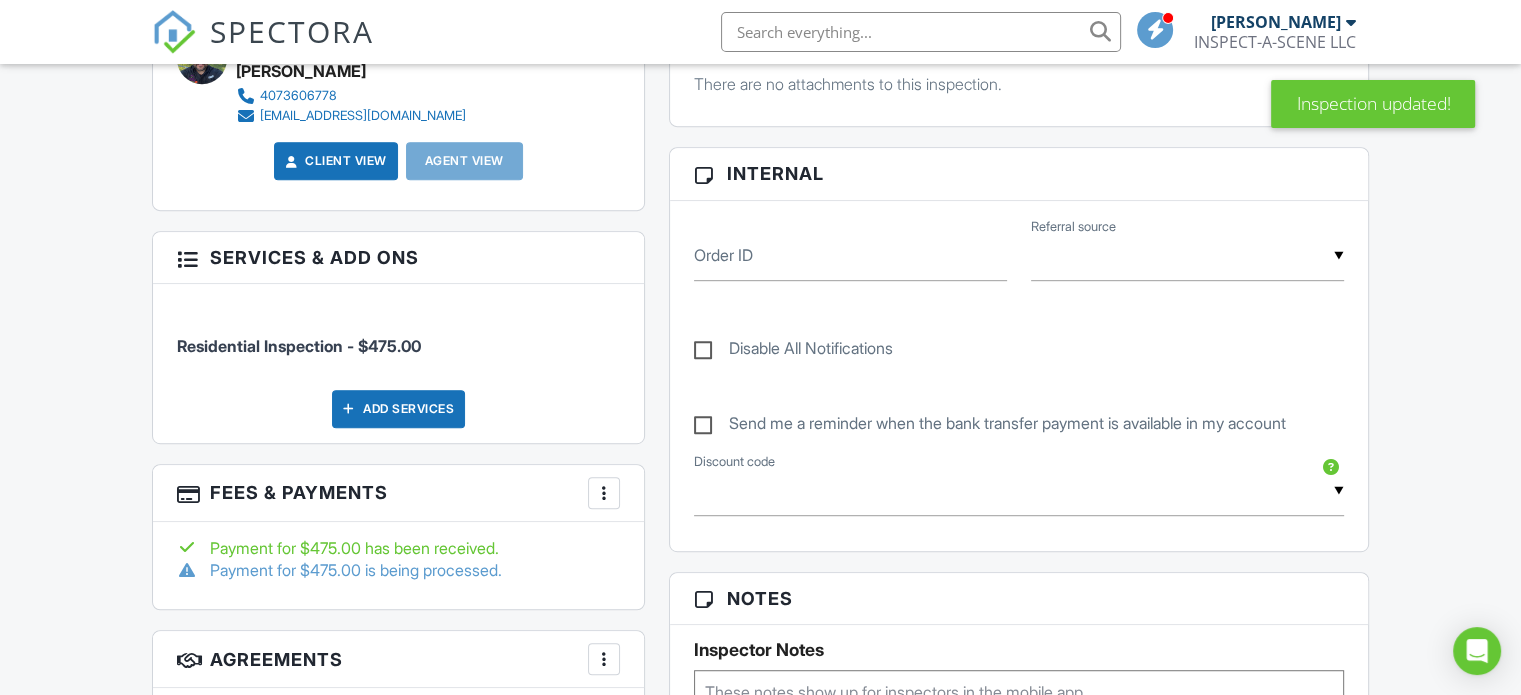 scroll, scrollTop: 1164, scrollLeft: 0, axis: vertical 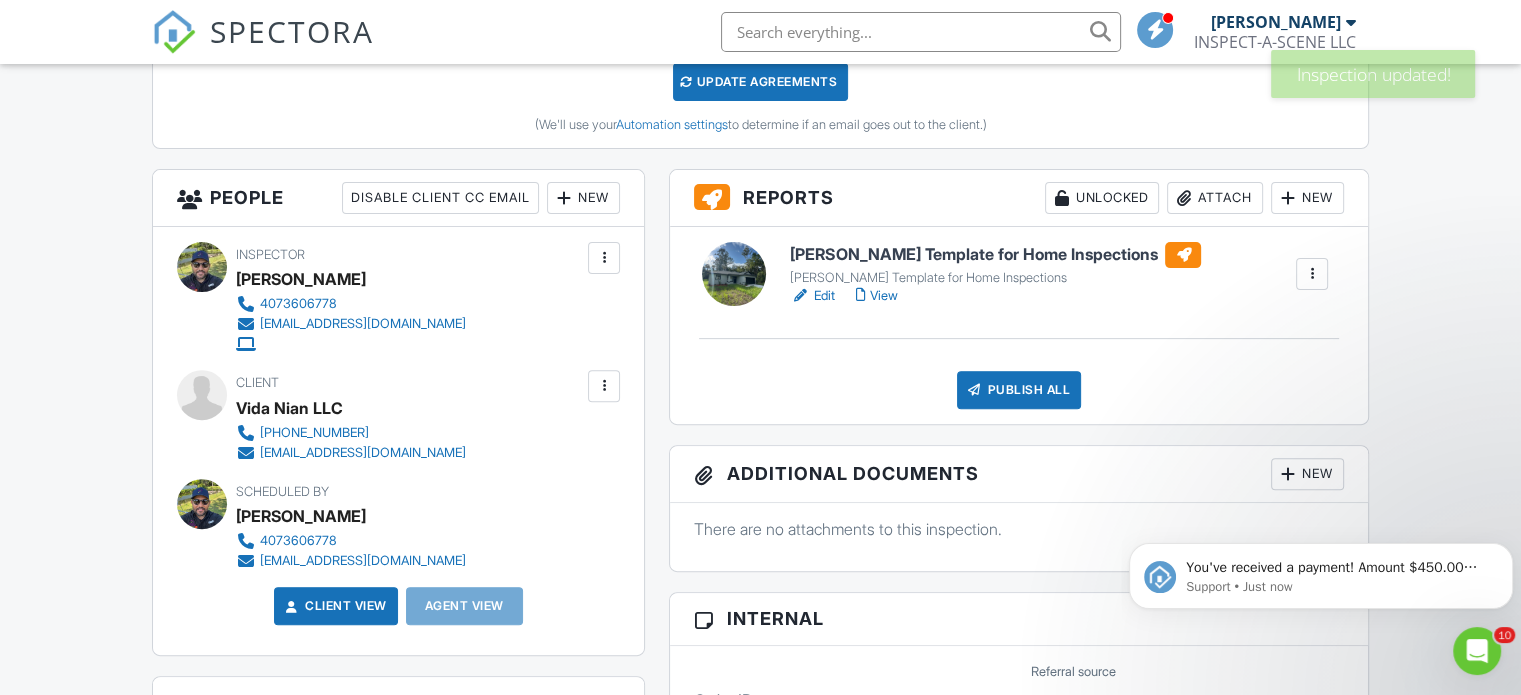 click on "View" at bounding box center (876, 296) 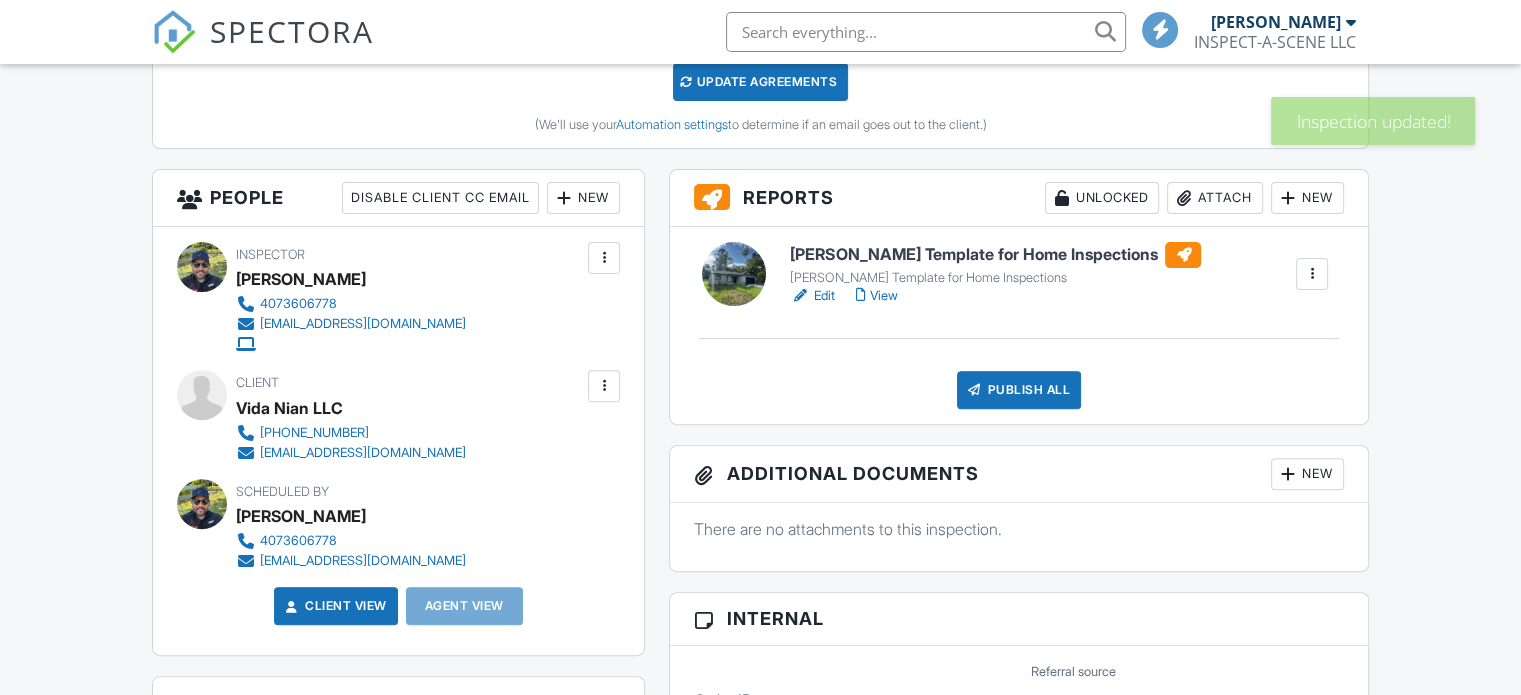 scroll, scrollTop: 627, scrollLeft: 0, axis: vertical 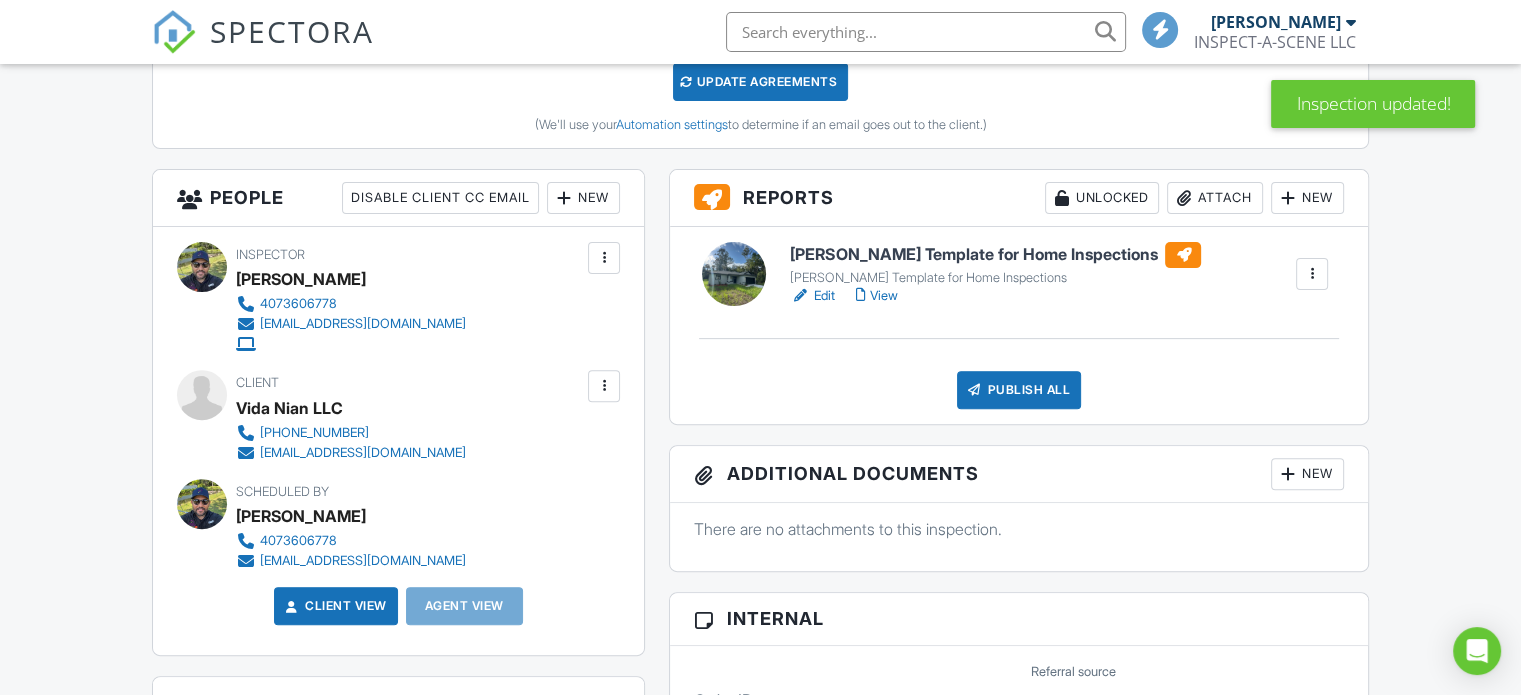click on "Edit" at bounding box center (812, 296) 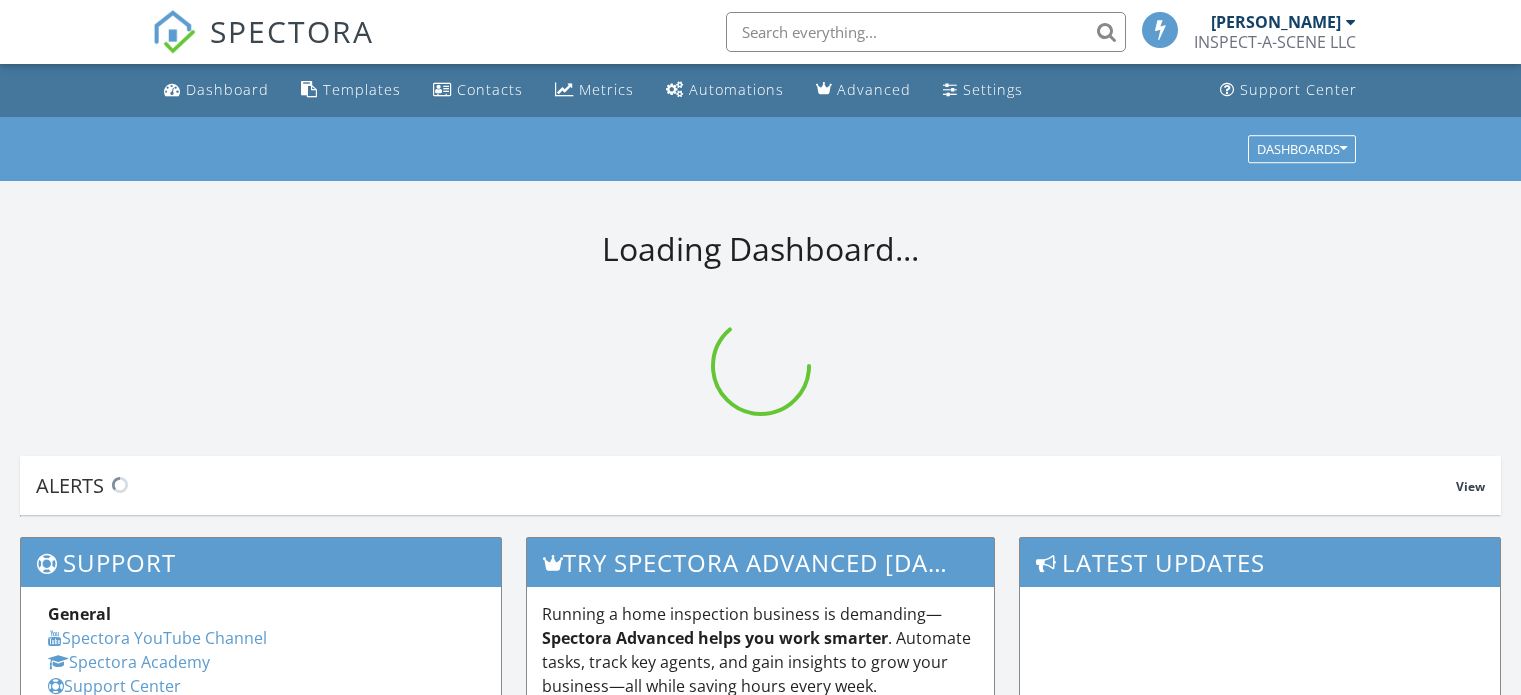 scroll, scrollTop: 0, scrollLeft: 0, axis: both 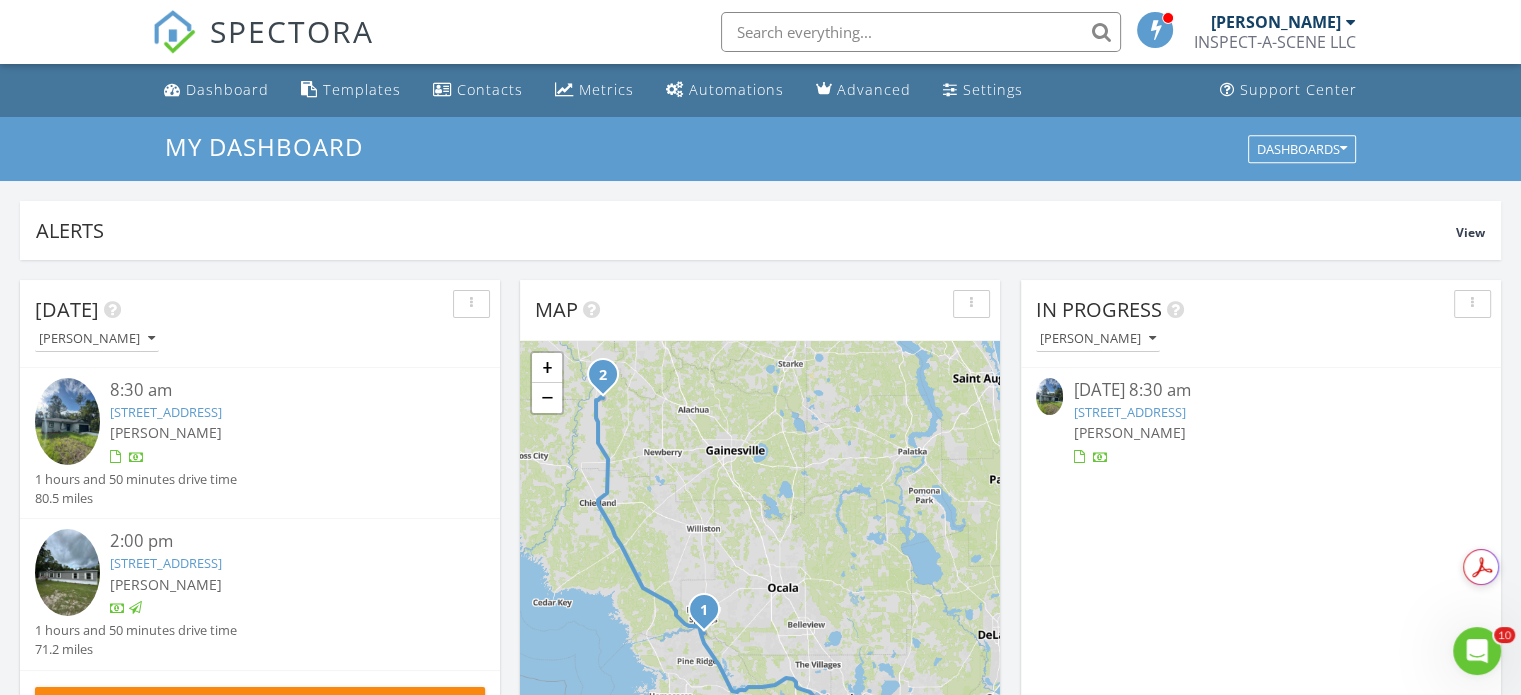 click on "11570 N Kenlake Cir, Citrus Springs, FL 34434" at bounding box center [166, 412] 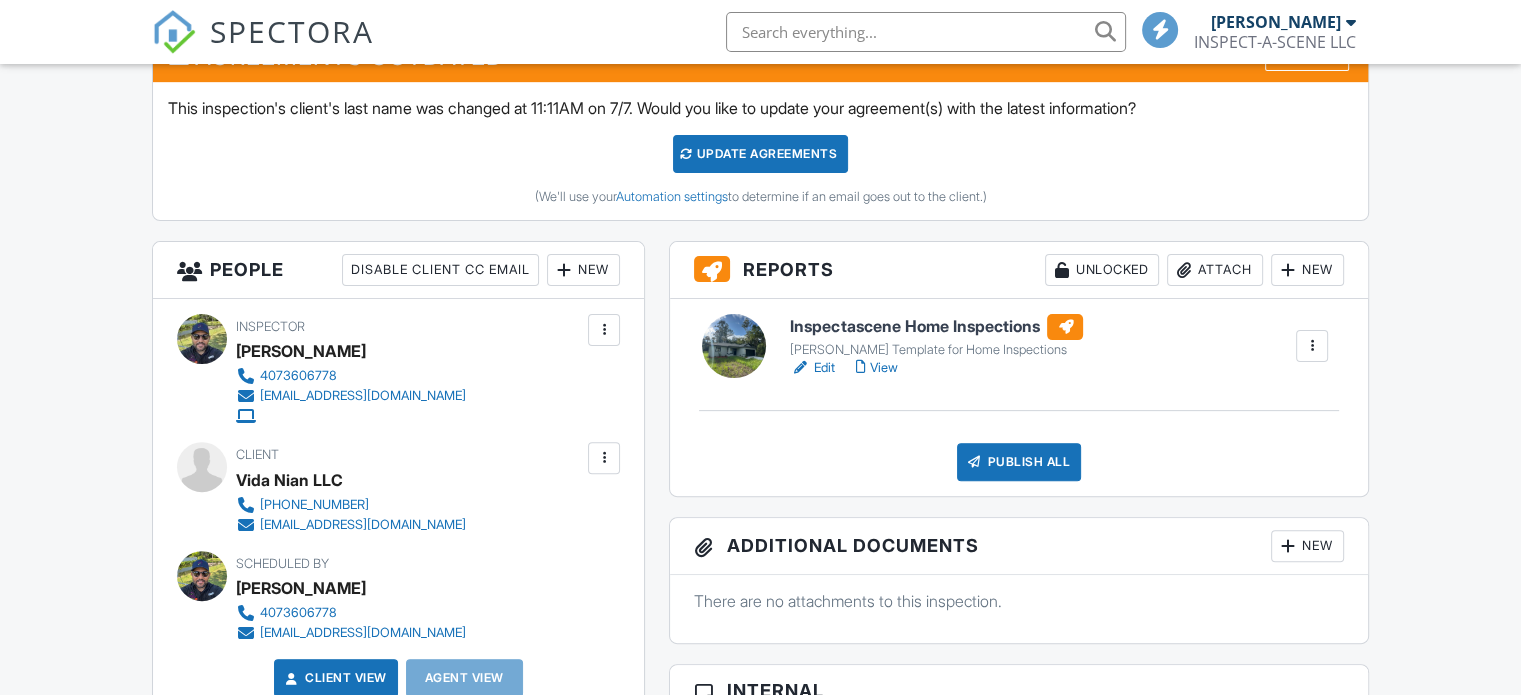 scroll, scrollTop: 608, scrollLeft: 0, axis: vertical 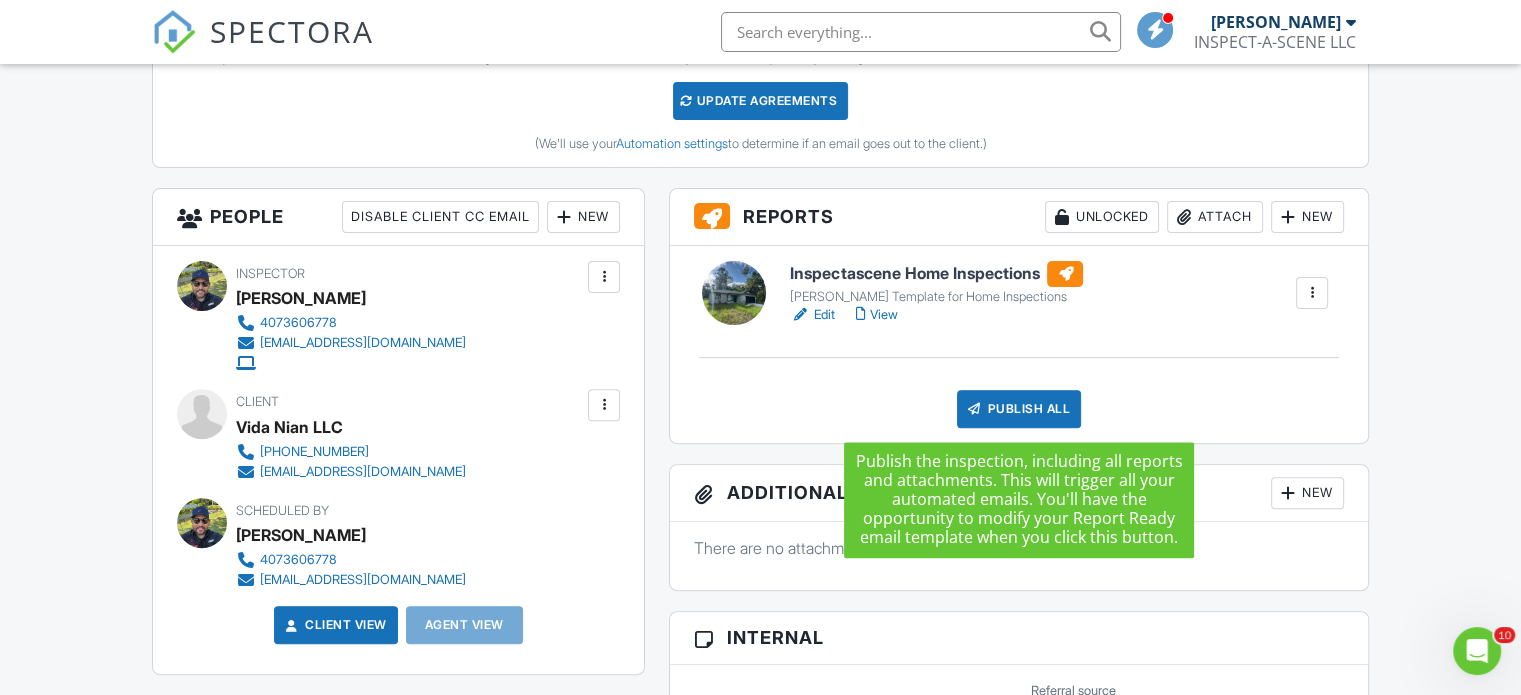 click on "Publish All" at bounding box center (1019, 409) 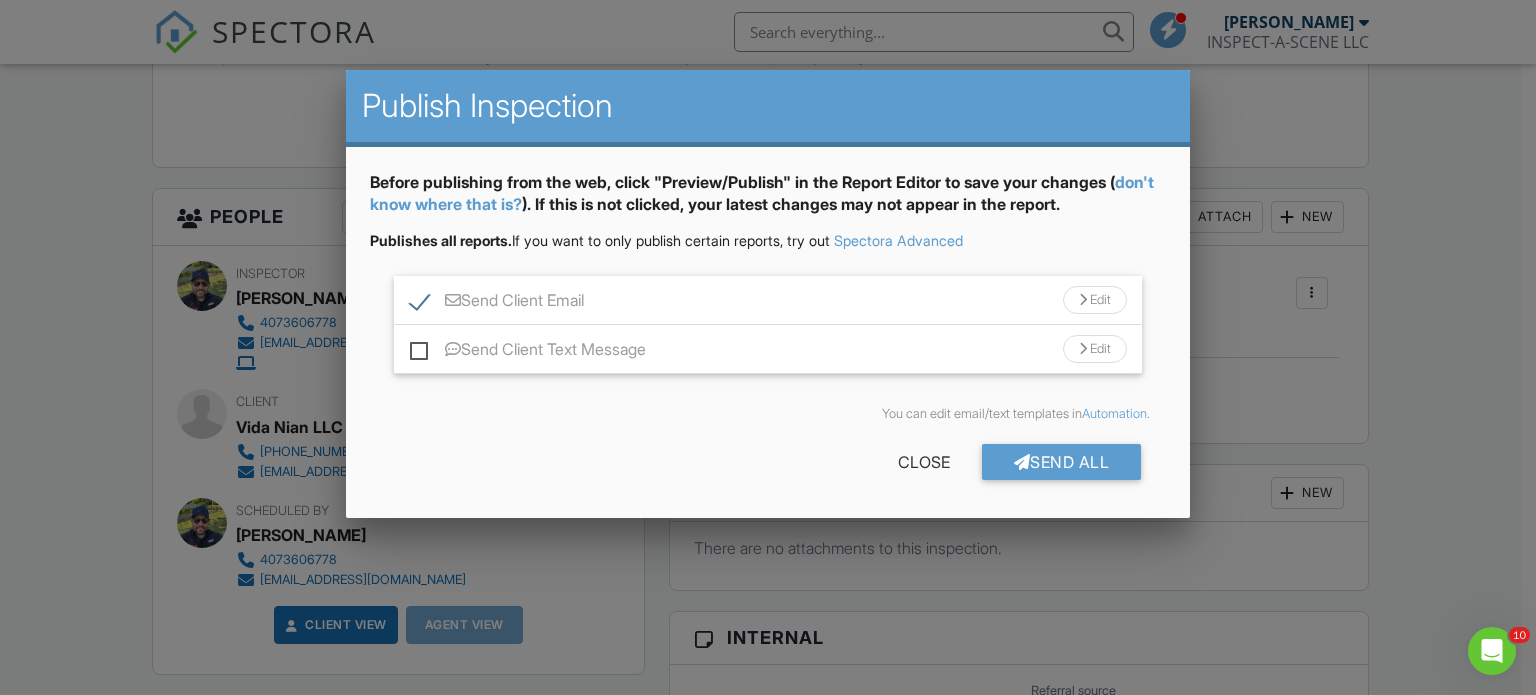 click on "Send Client Text Message" at bounding box center (528, 352) 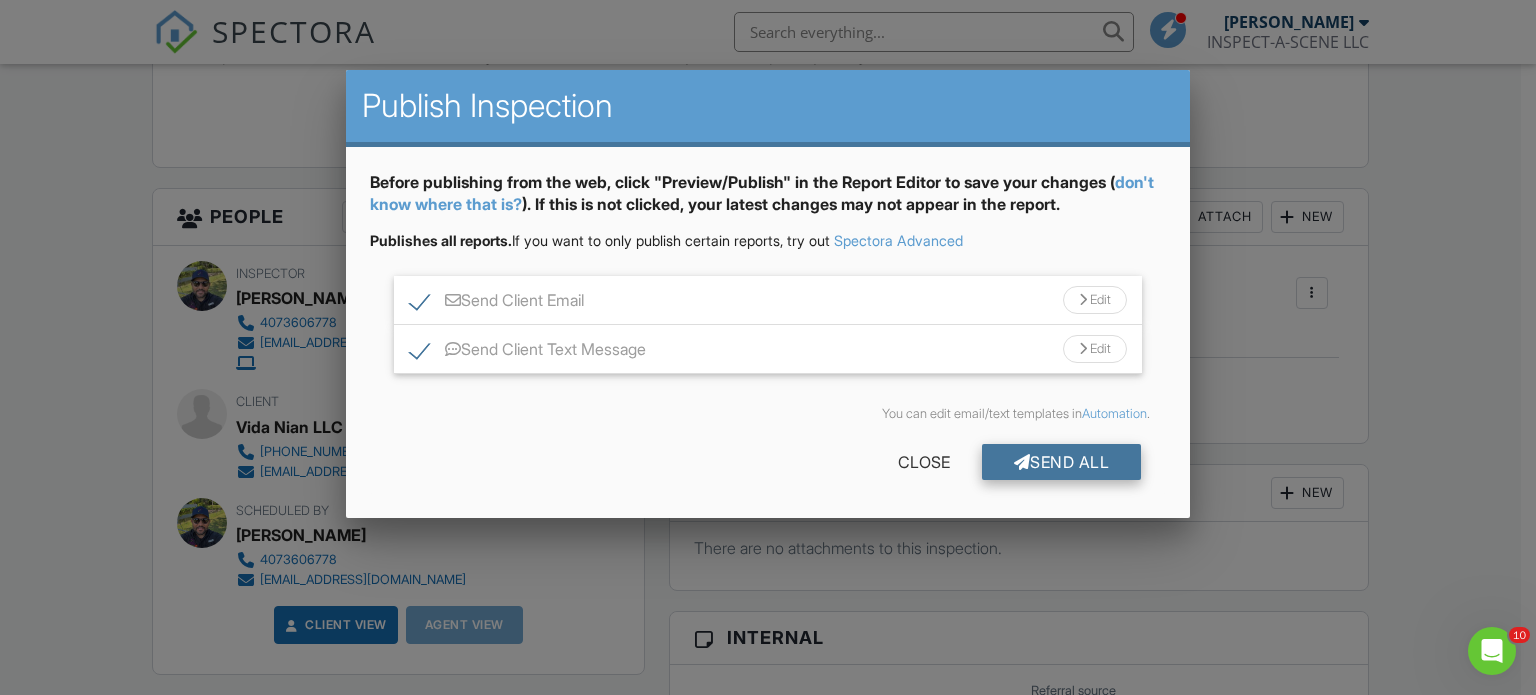 click on "Send All" at bounding box center [1062, 462] 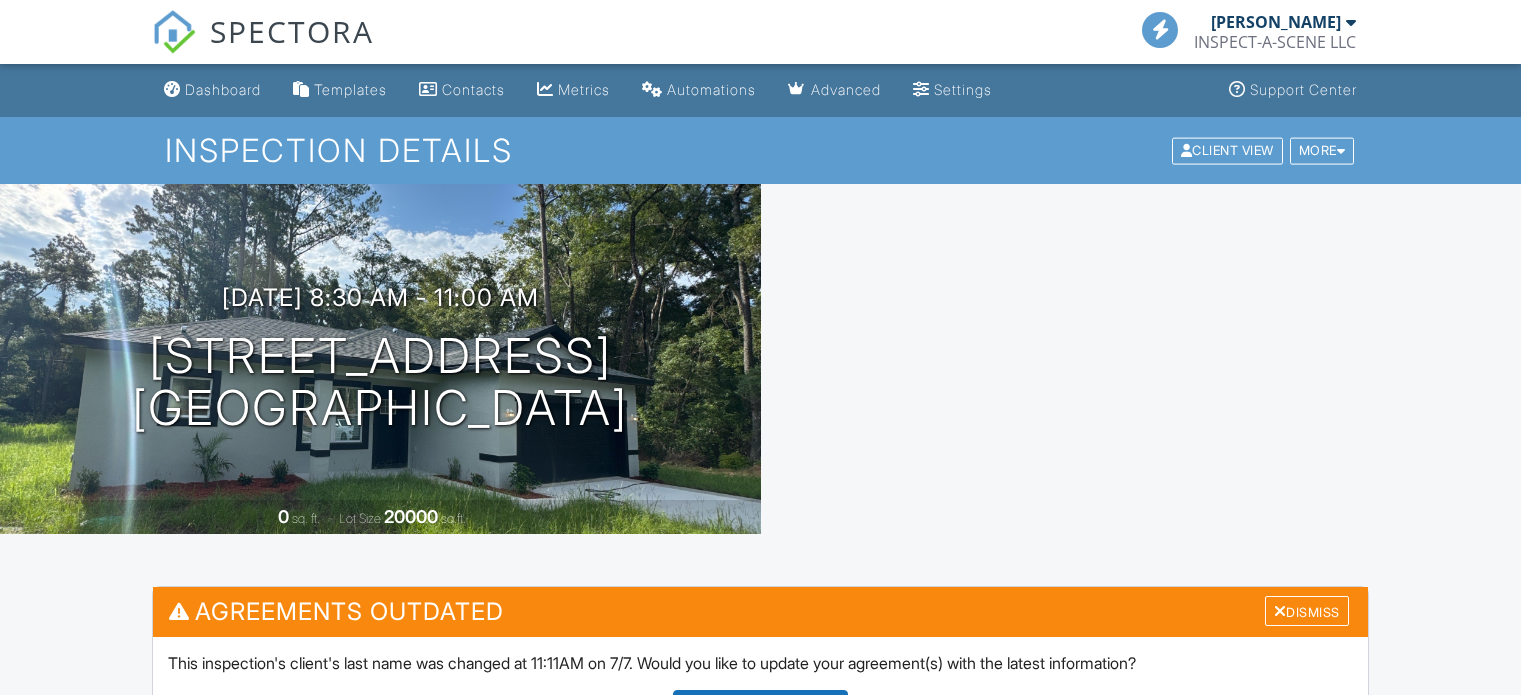 scroll, scrollTop: 608, scrollLeft: 0, axis: vertical 